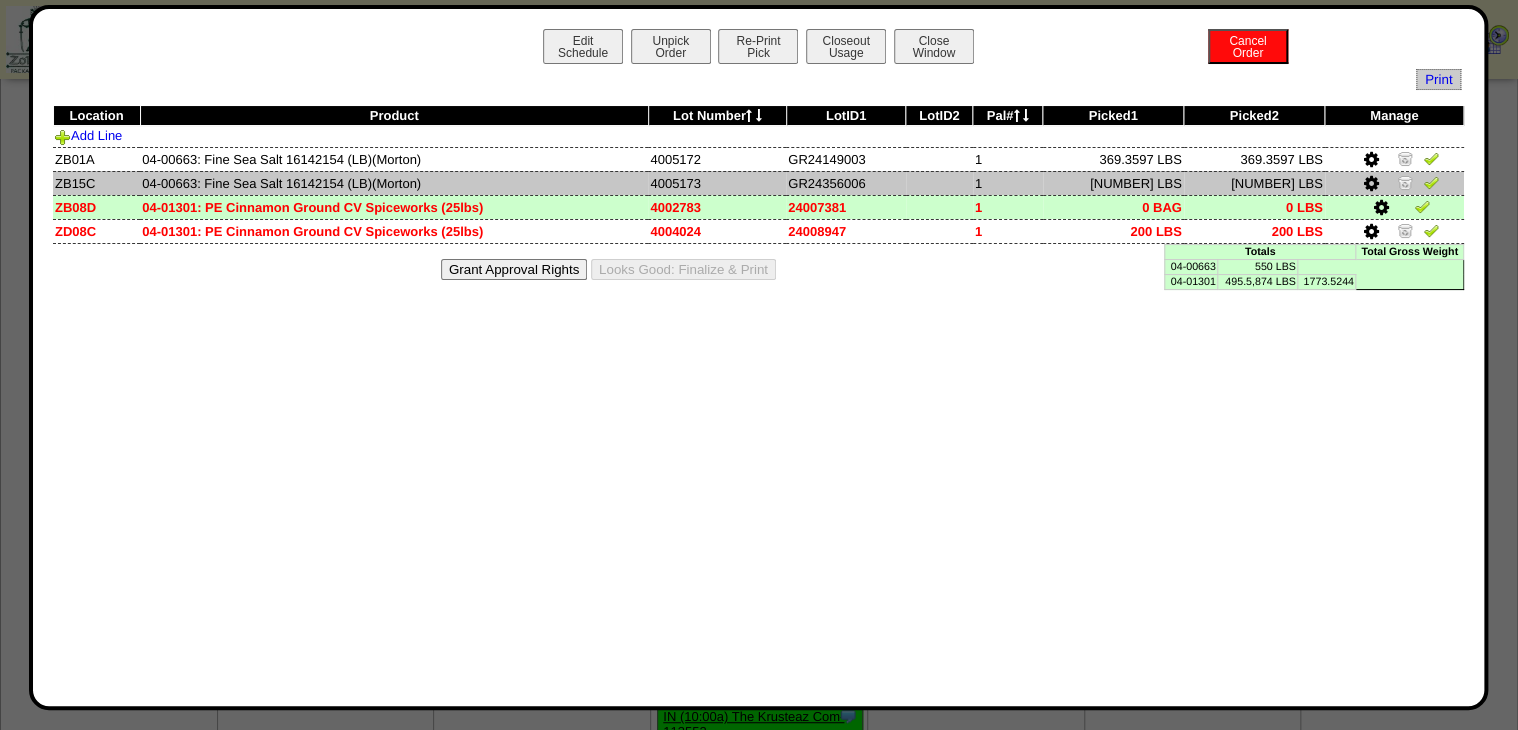 scroll, scrollTop: 160, scrollLeft: 0, axis: vertical 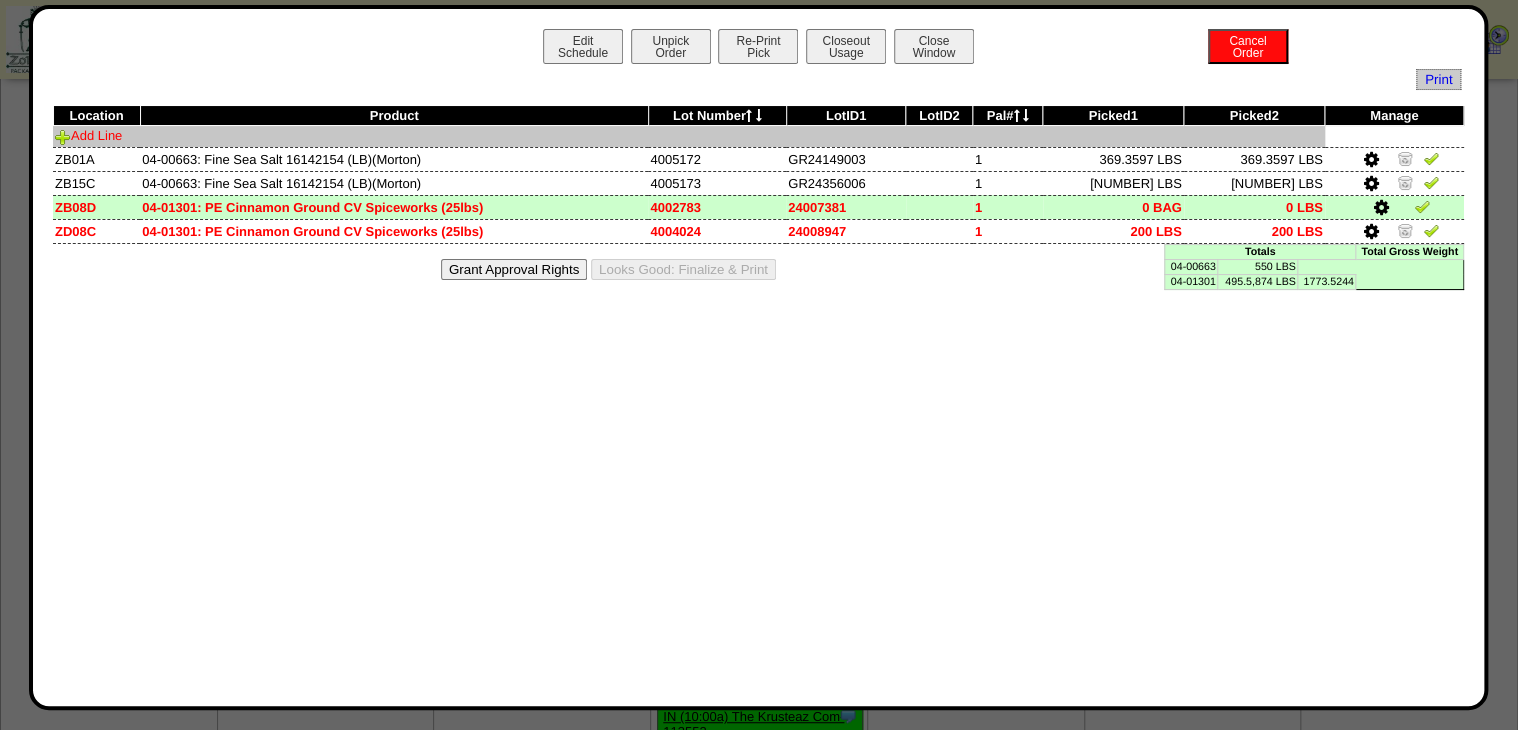 click on "Add Line" at bounding box center (88, 135) 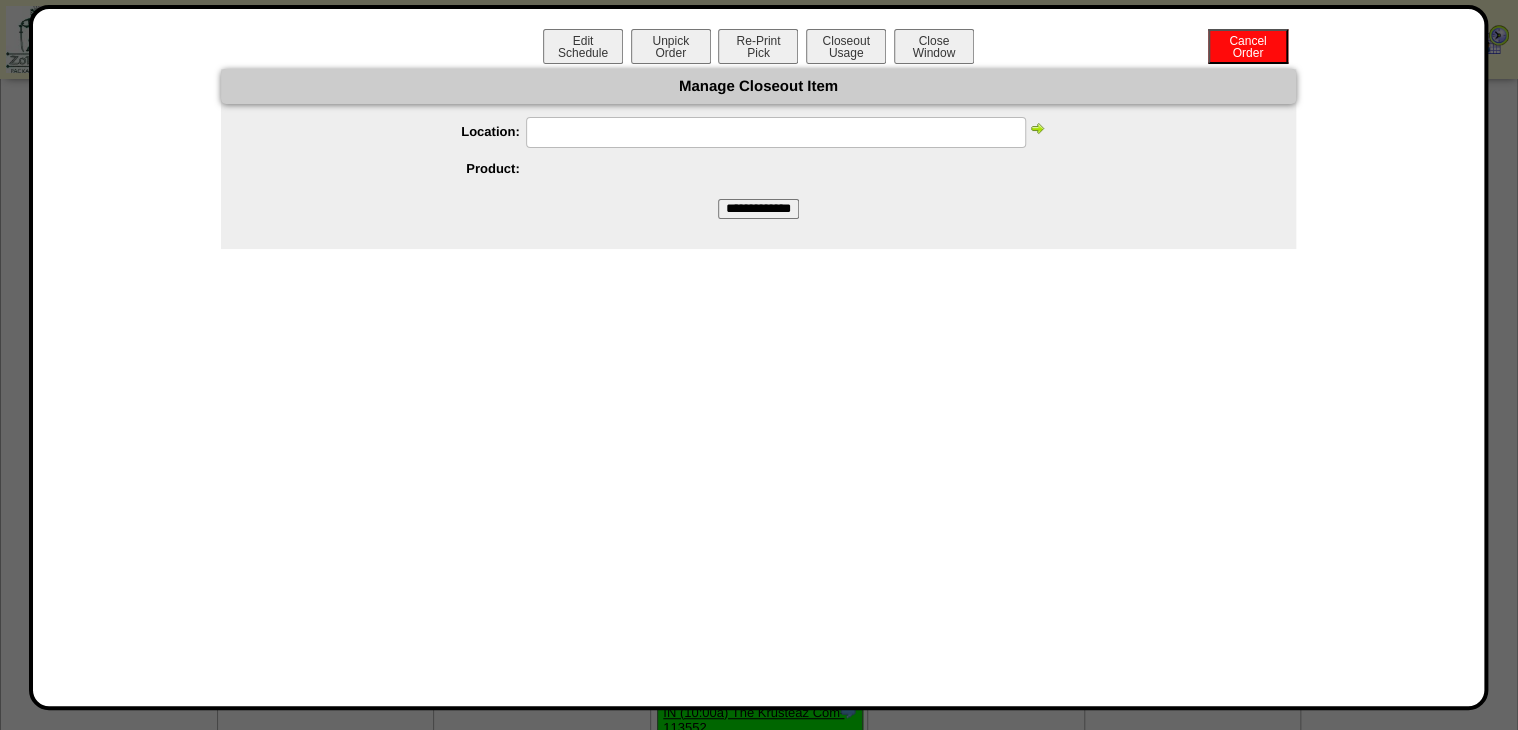 click at bounding box center [776, 132] 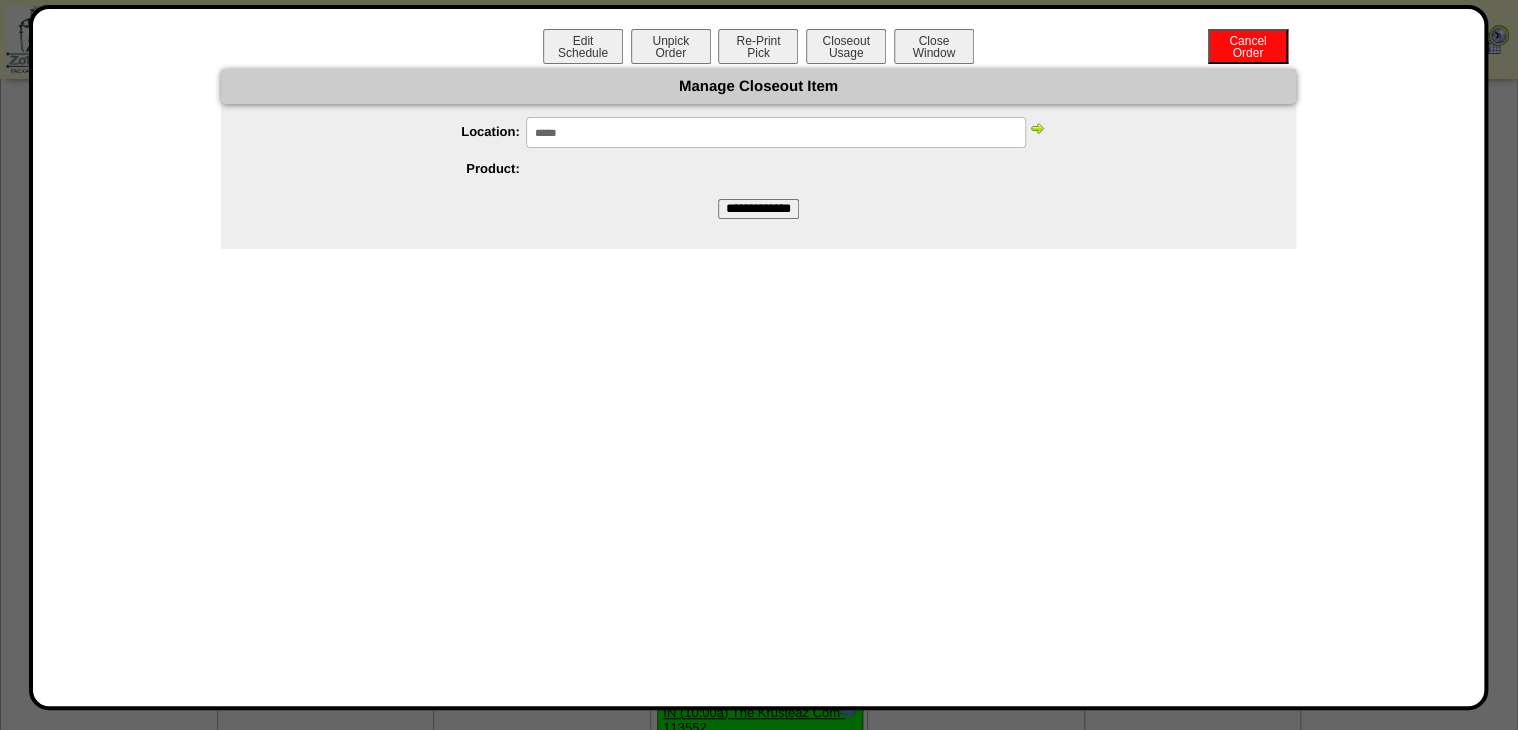 type on "*****" 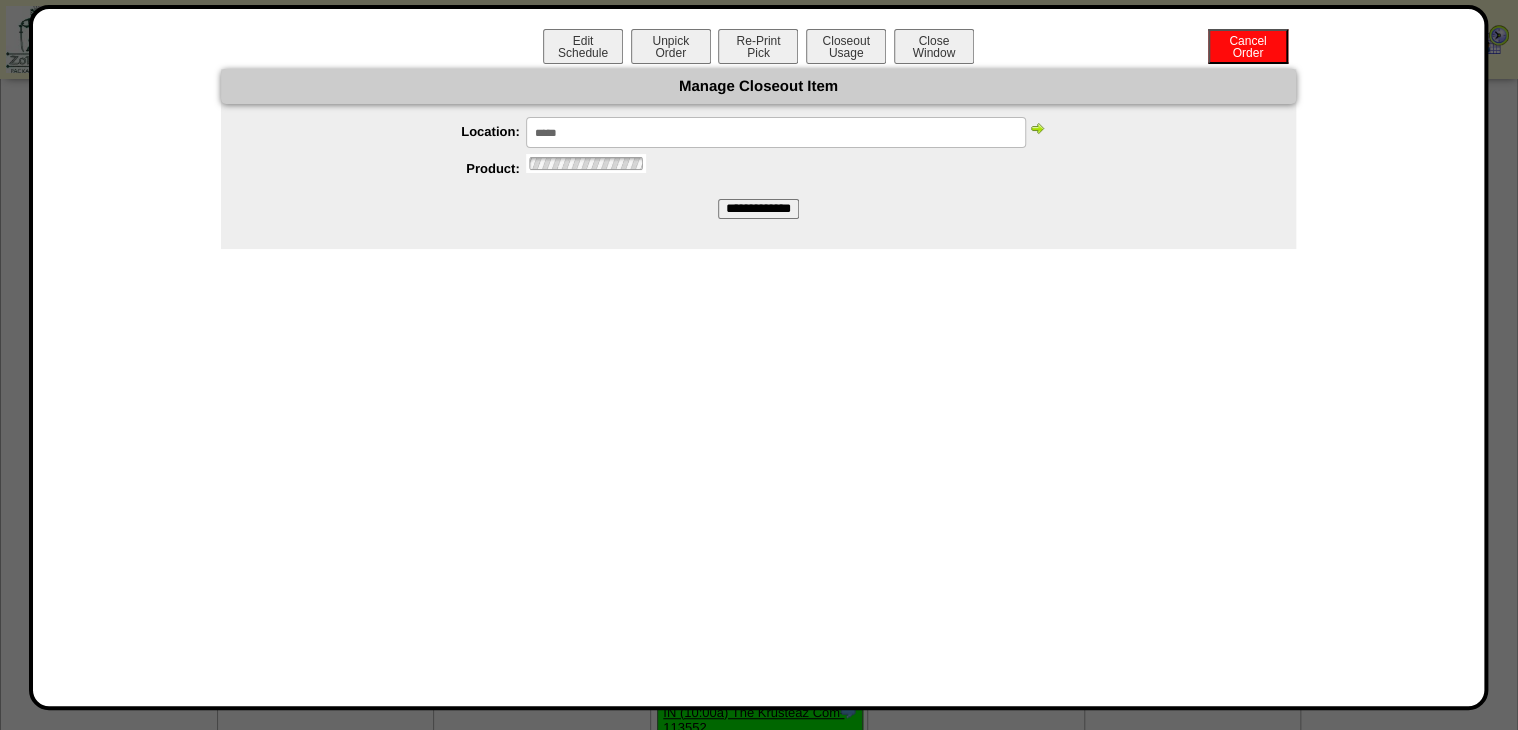 click at bounding box center [1037, 128] 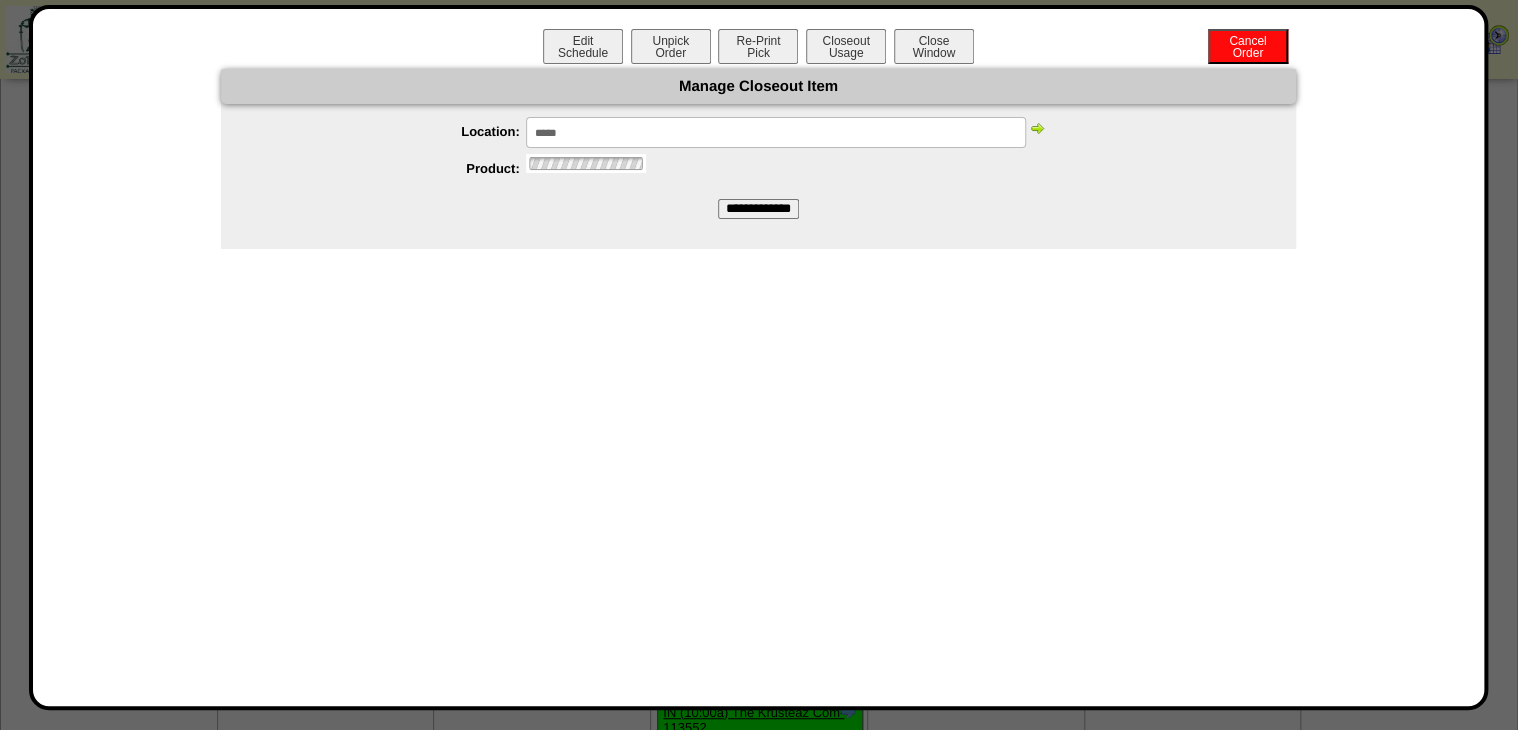 scroll, scrollTop: 0, scrollLeft: 0, axis: both 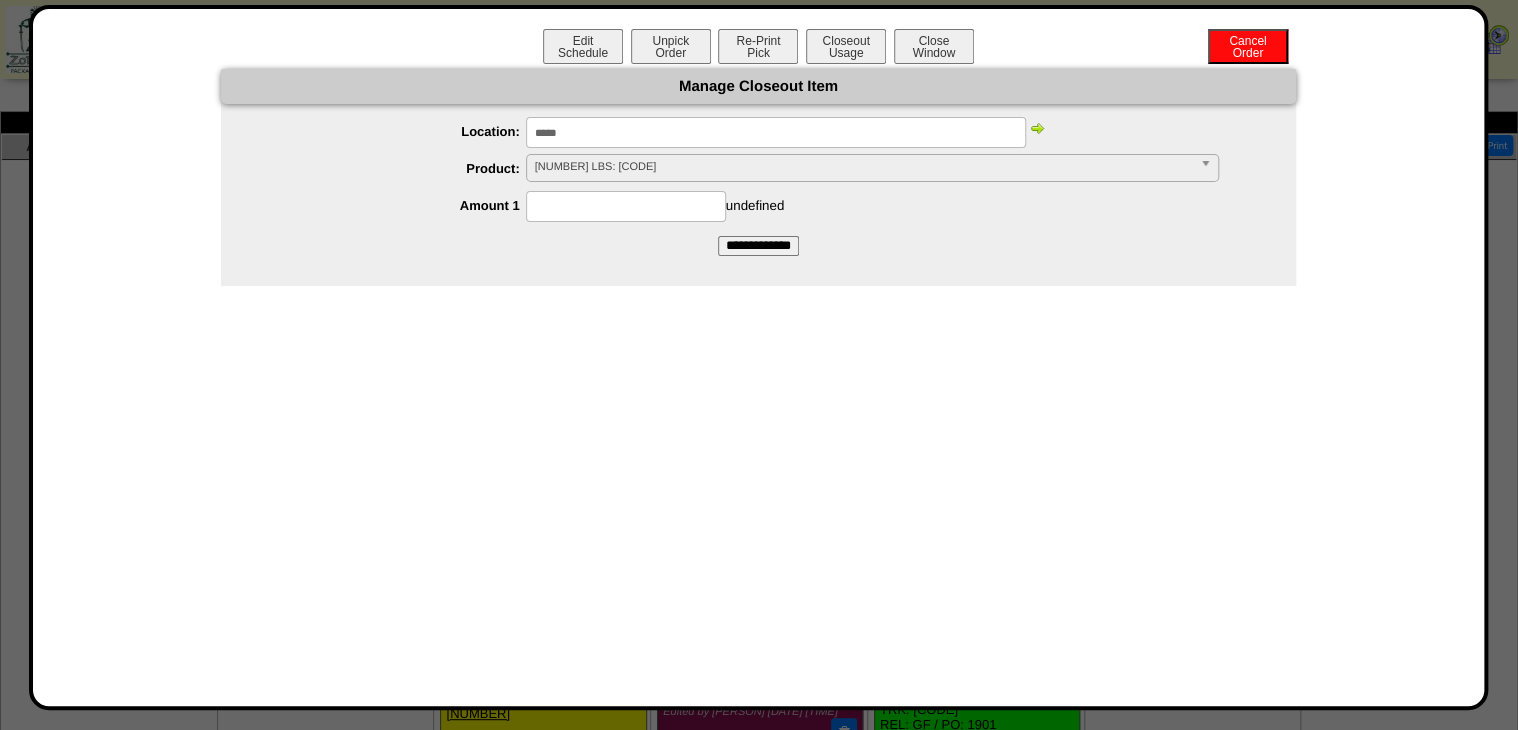 click on "04-00663: (50050 LBS ~ 50050 LBS) Lot# 4005174 Pal# 1 Produce by LBS" at bounding box center (863, 167) 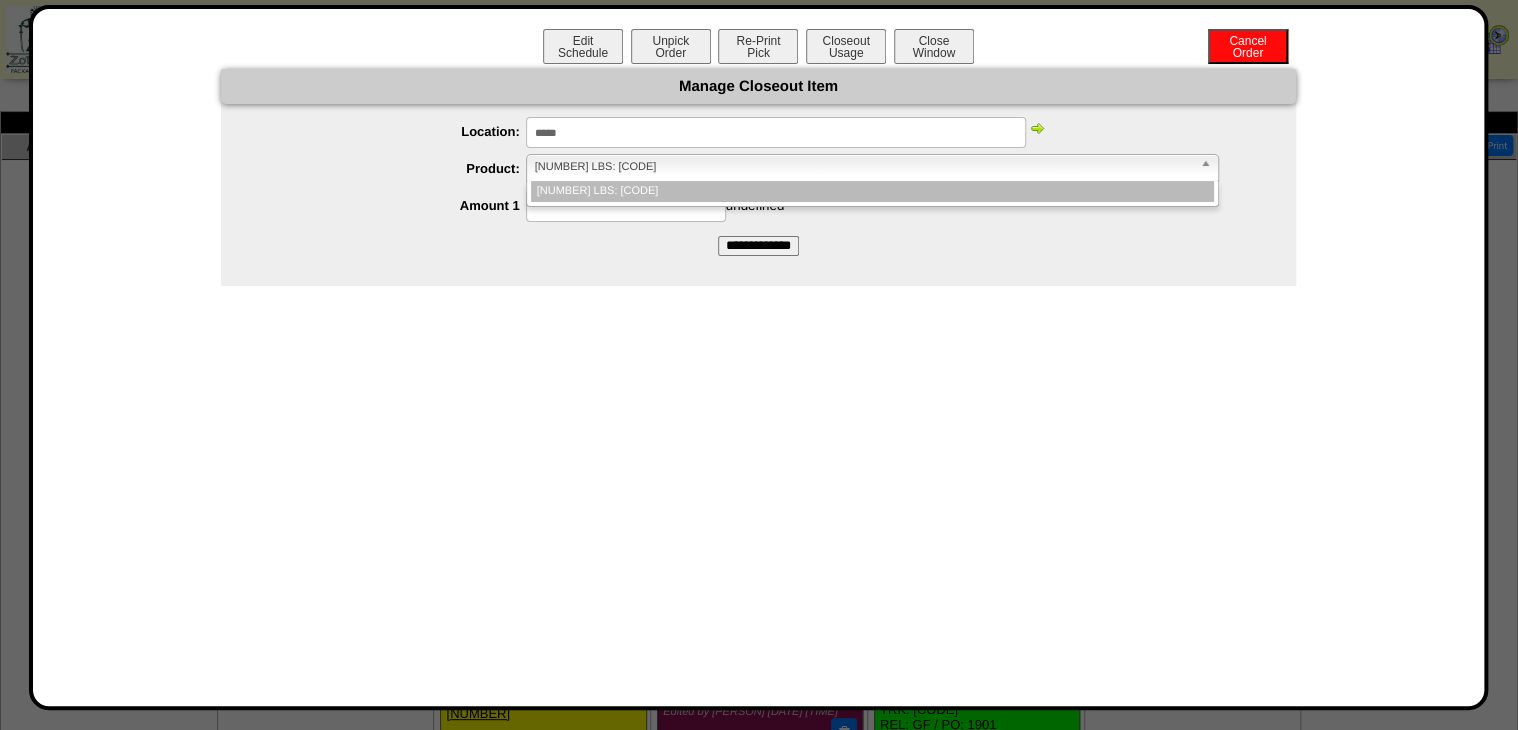 click on "04-00663: (50050 LBS ~ 50050 LBS) Lot# 4005174 Pal# 1 Produce by LBS" at bounding box center (872, 191) 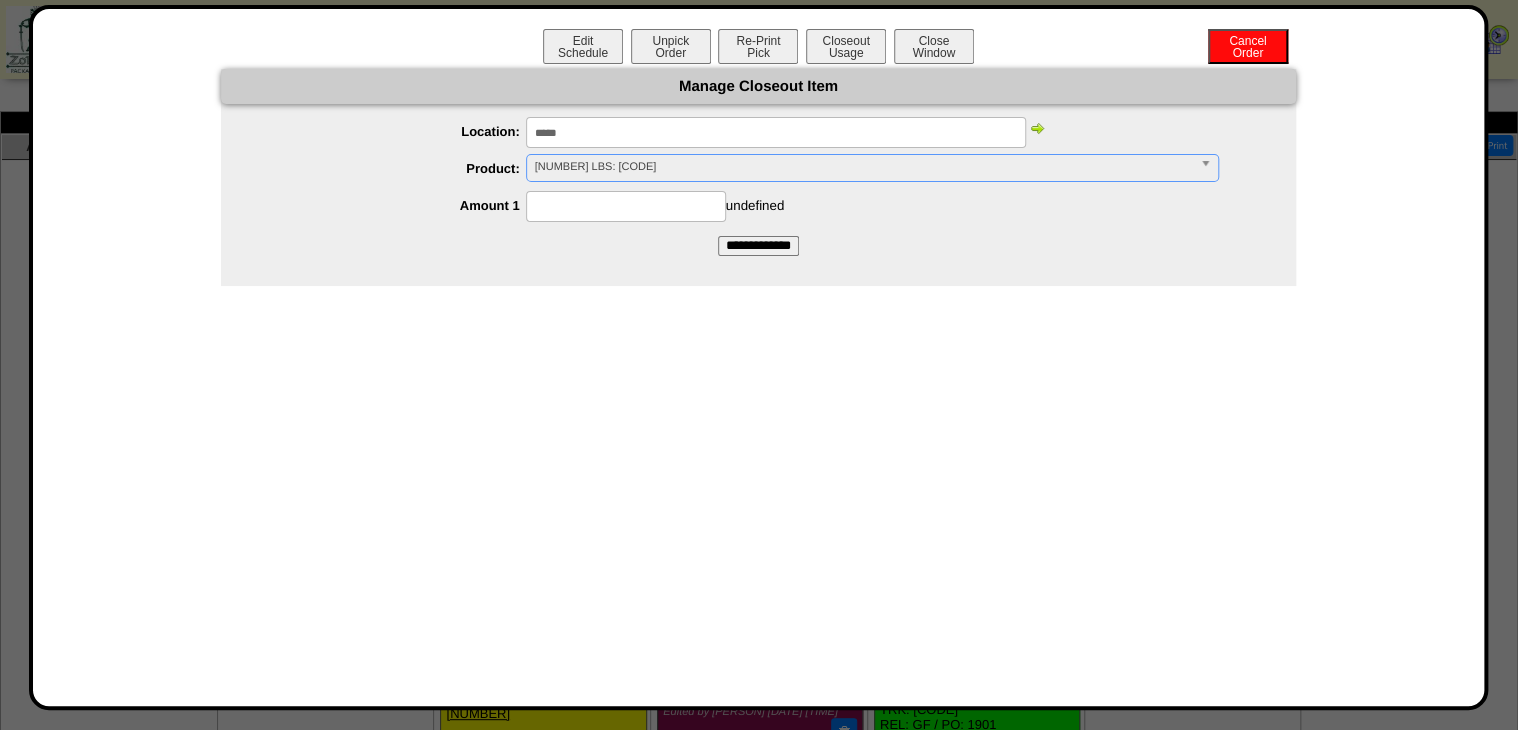 click at bounding box center [626, 206] 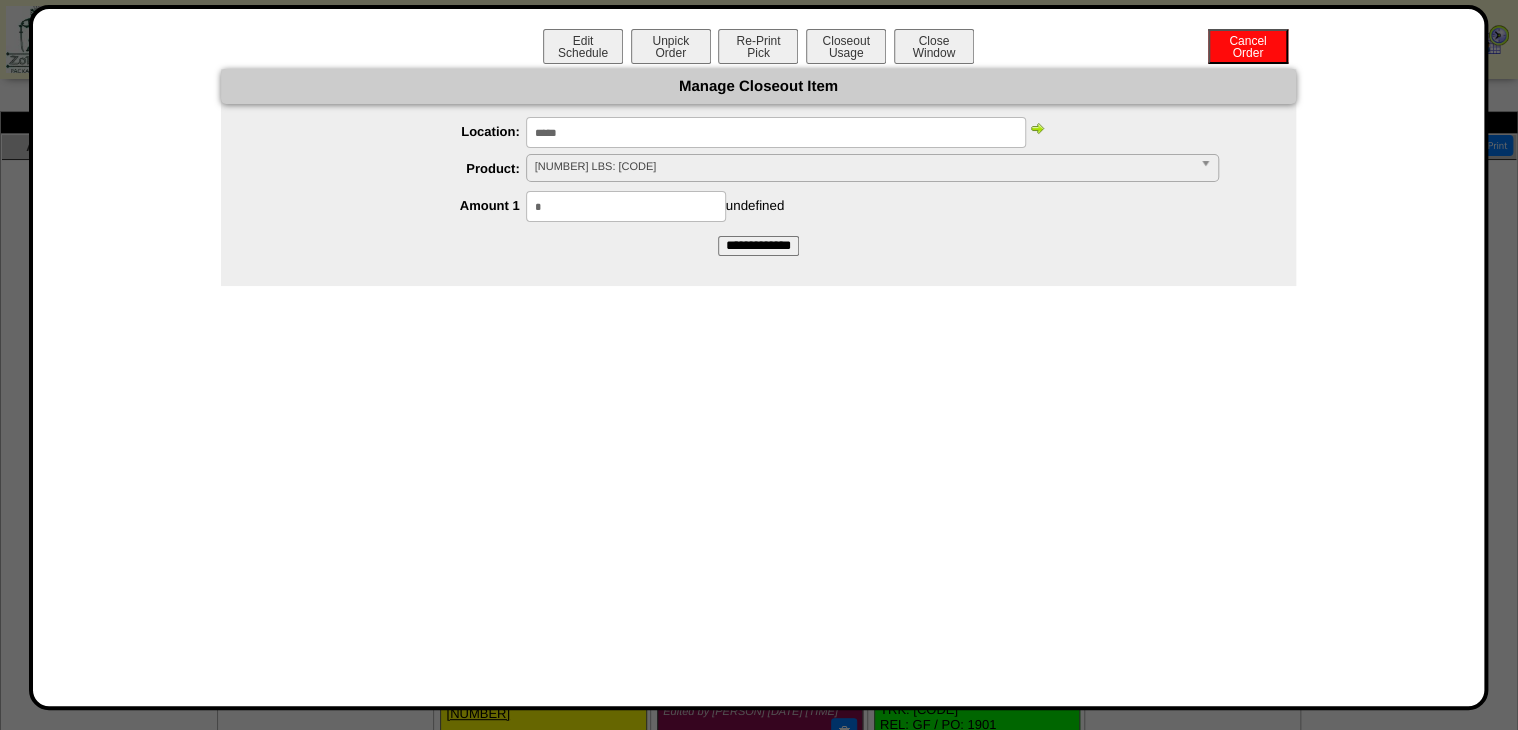 type on "*" 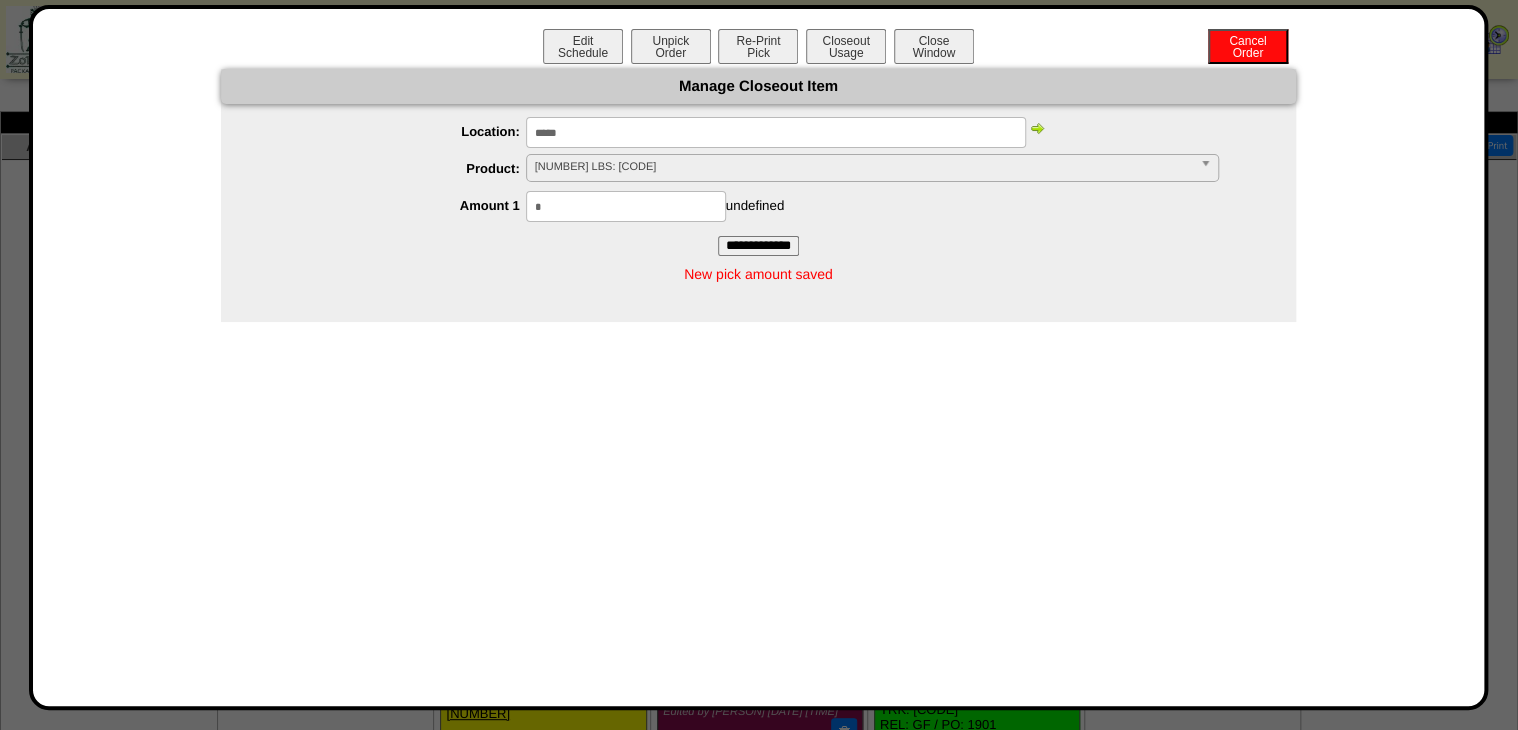click on "**********" at bounding box center (758, 169) 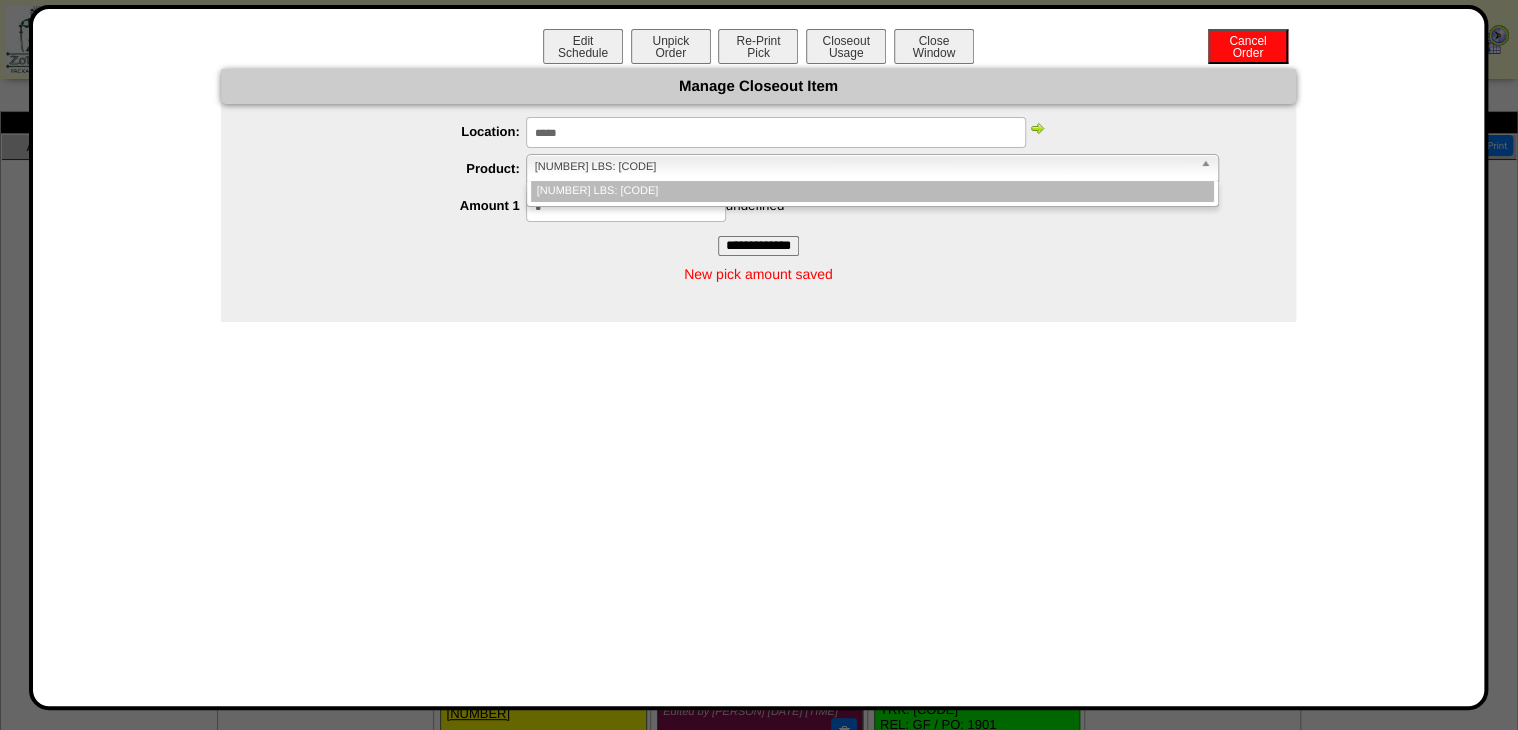 click on "04-00663: (50050 LBS ~ 50050 LBS) Lot# 4005174 Pal# 1 Produce by LBS" at bounding box center [863, 167] 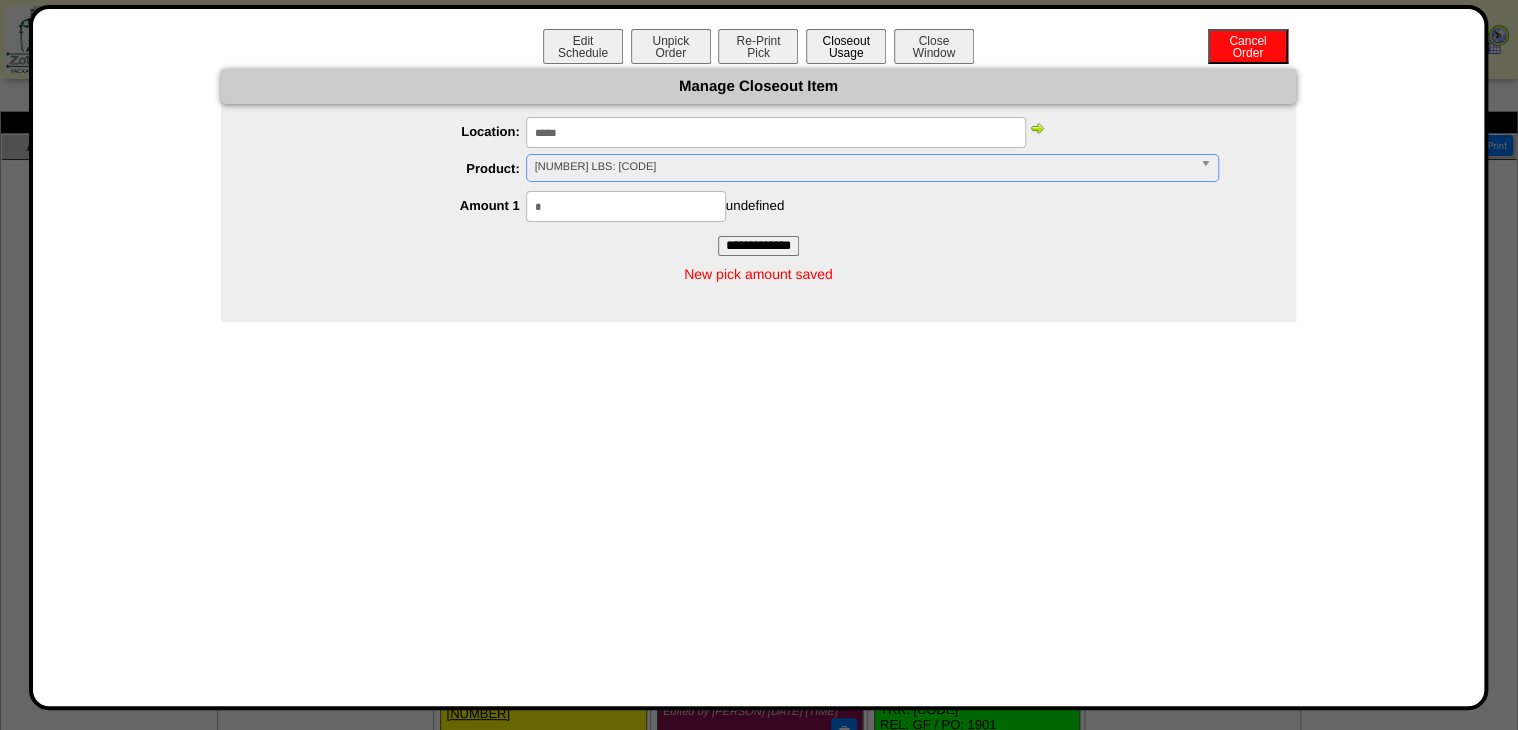 click on "Closeout Usage" at bounding box center (846, 46) 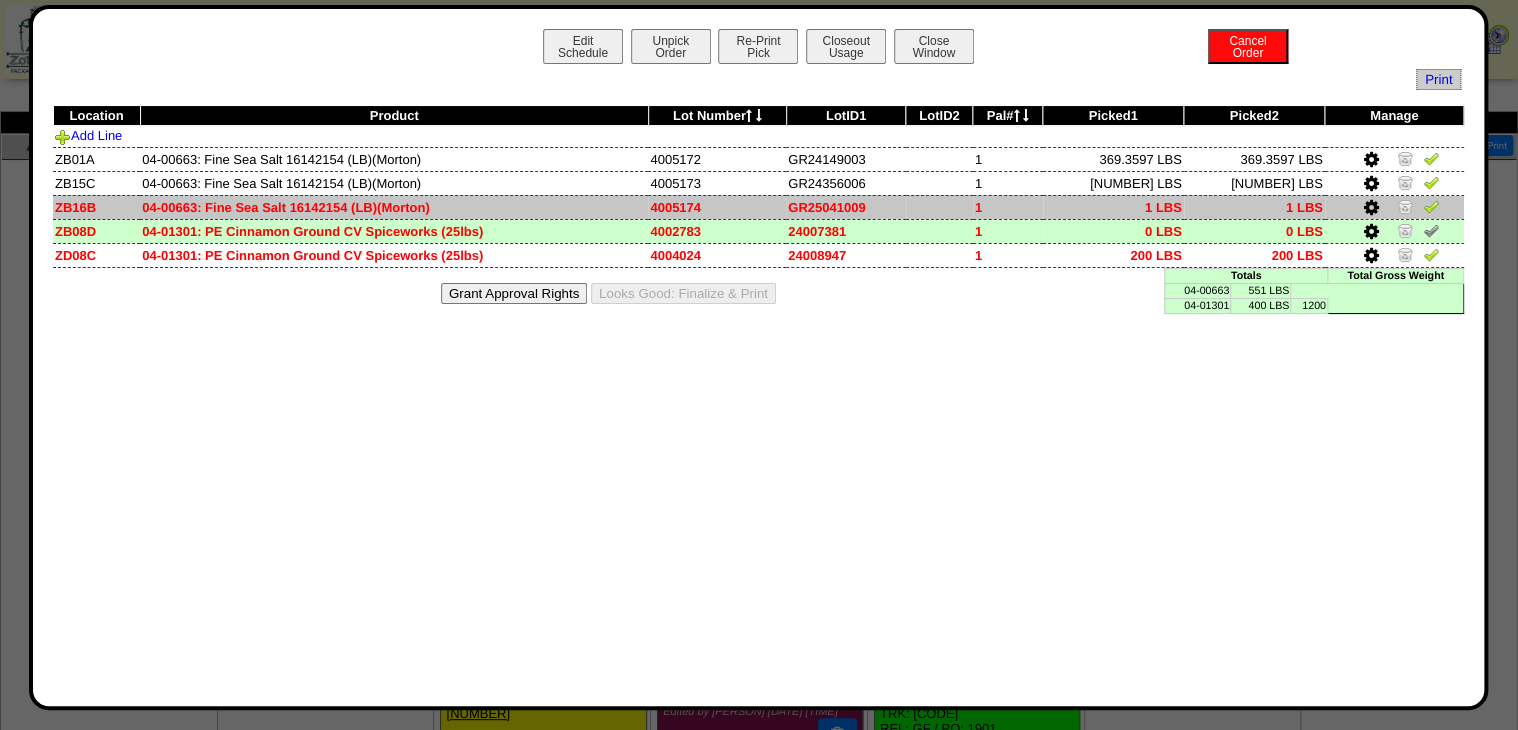 click at bounding box center (1370, 208) 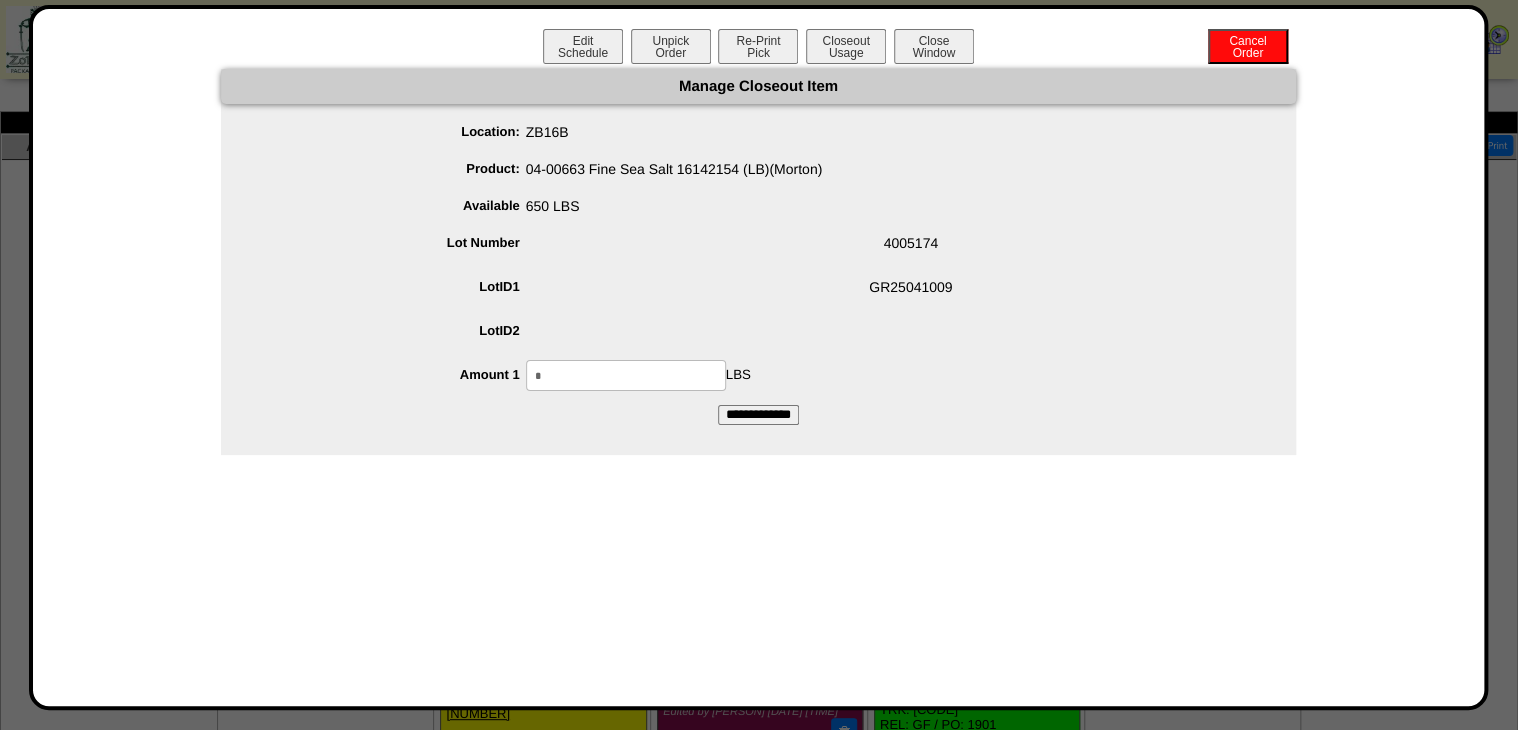 drag, startPoint x: 644, startPoint y: 381, endPoint x: 442, endPoint y: 401, distance: 202.98769 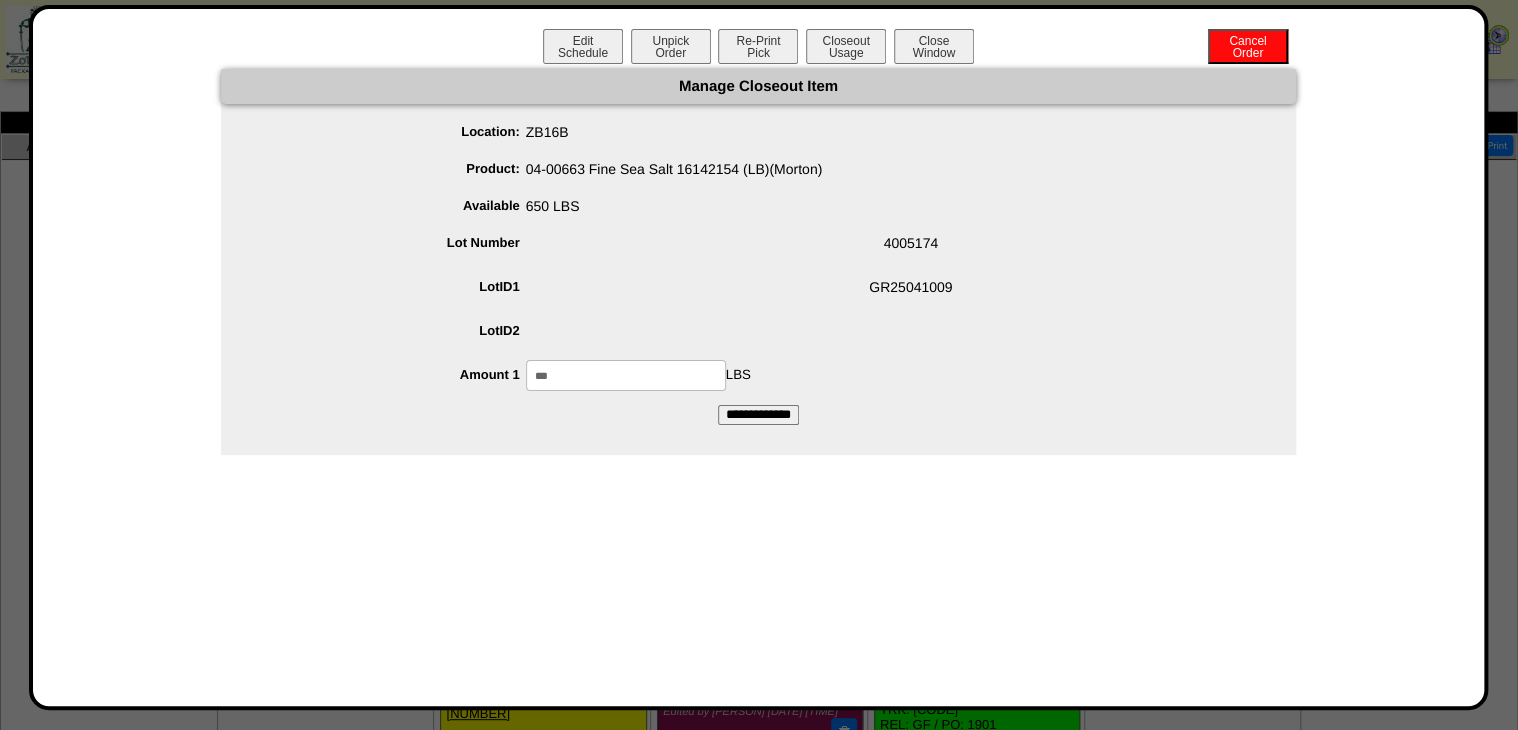 type on "***" 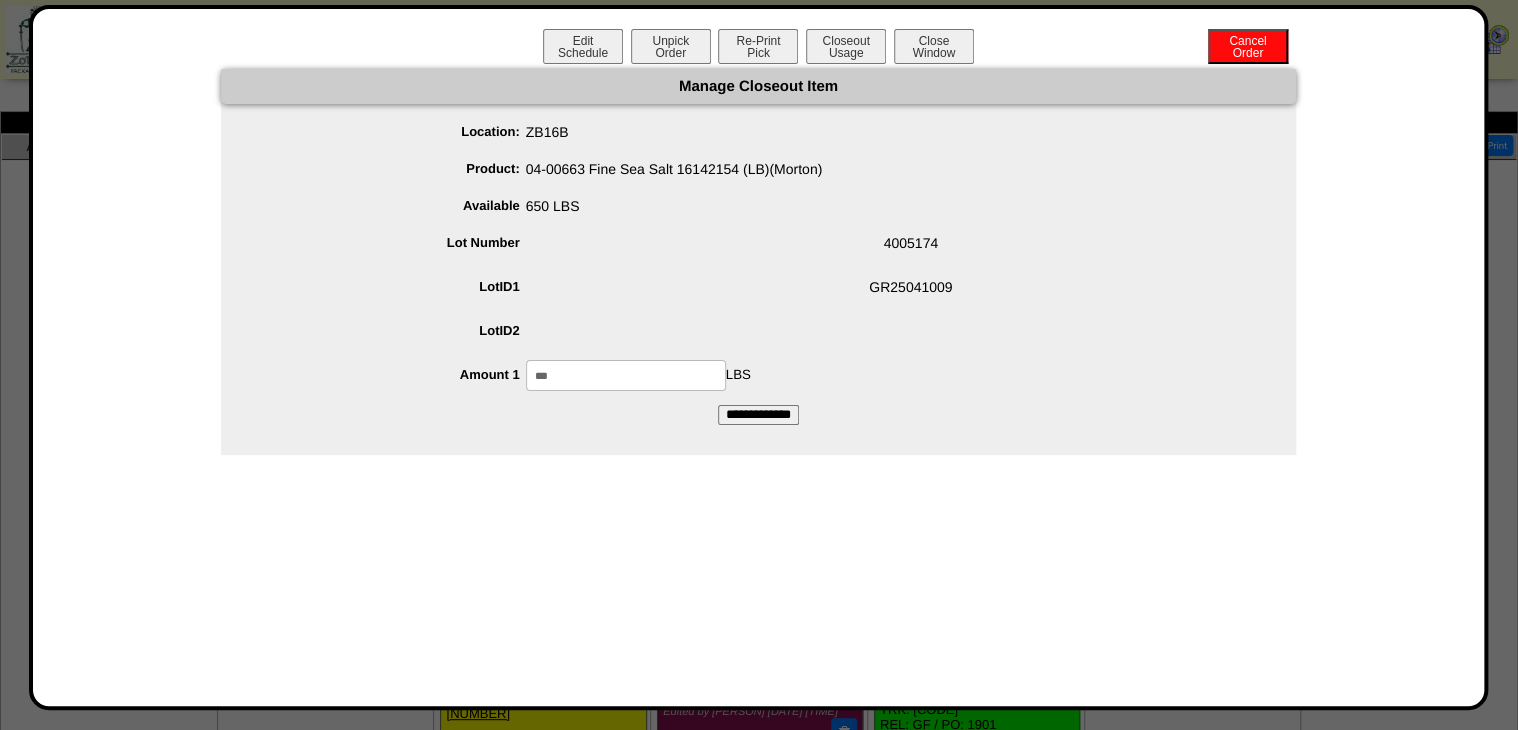 click on "**********" at bounding box center [758, 415] 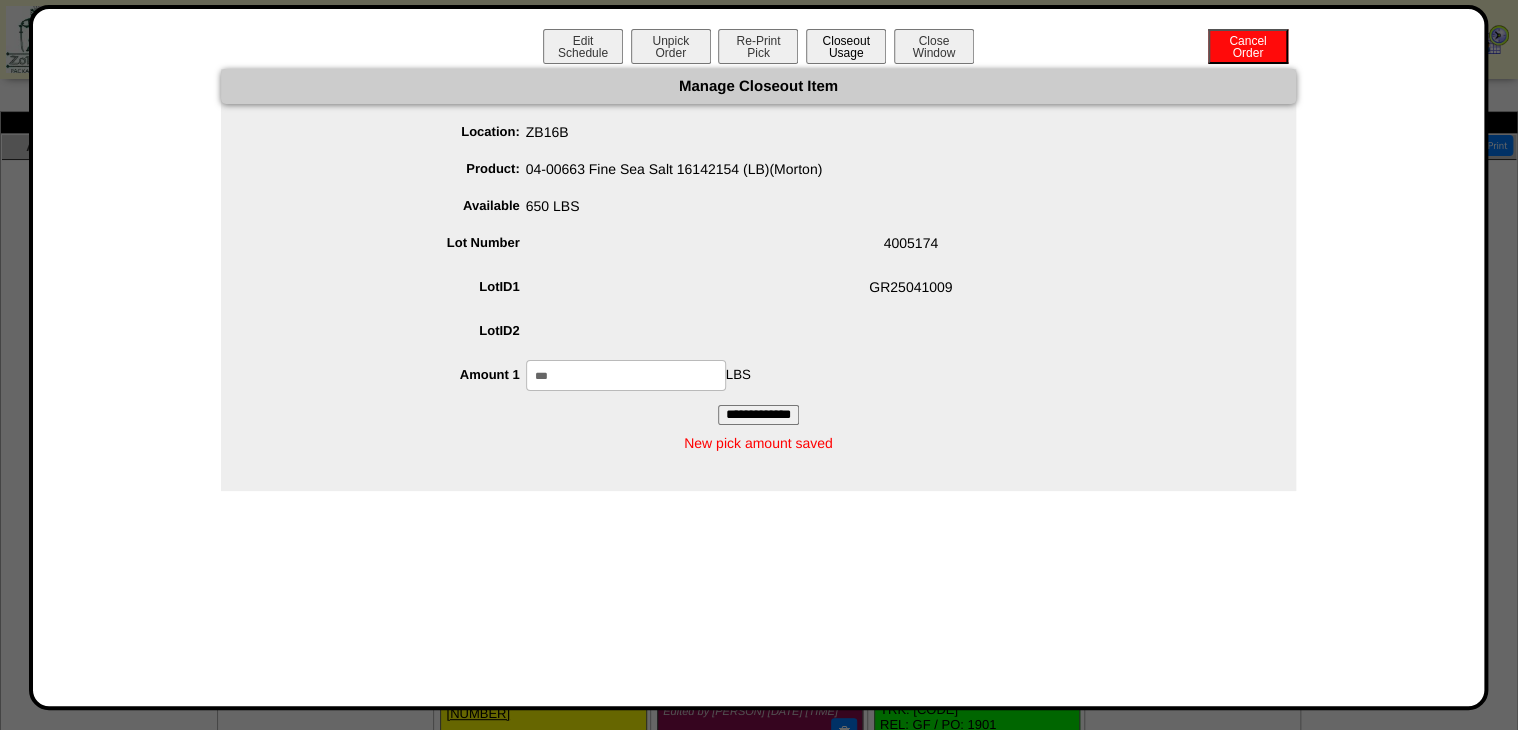click on "Closeout Usage" at bounding box center (846, 46) 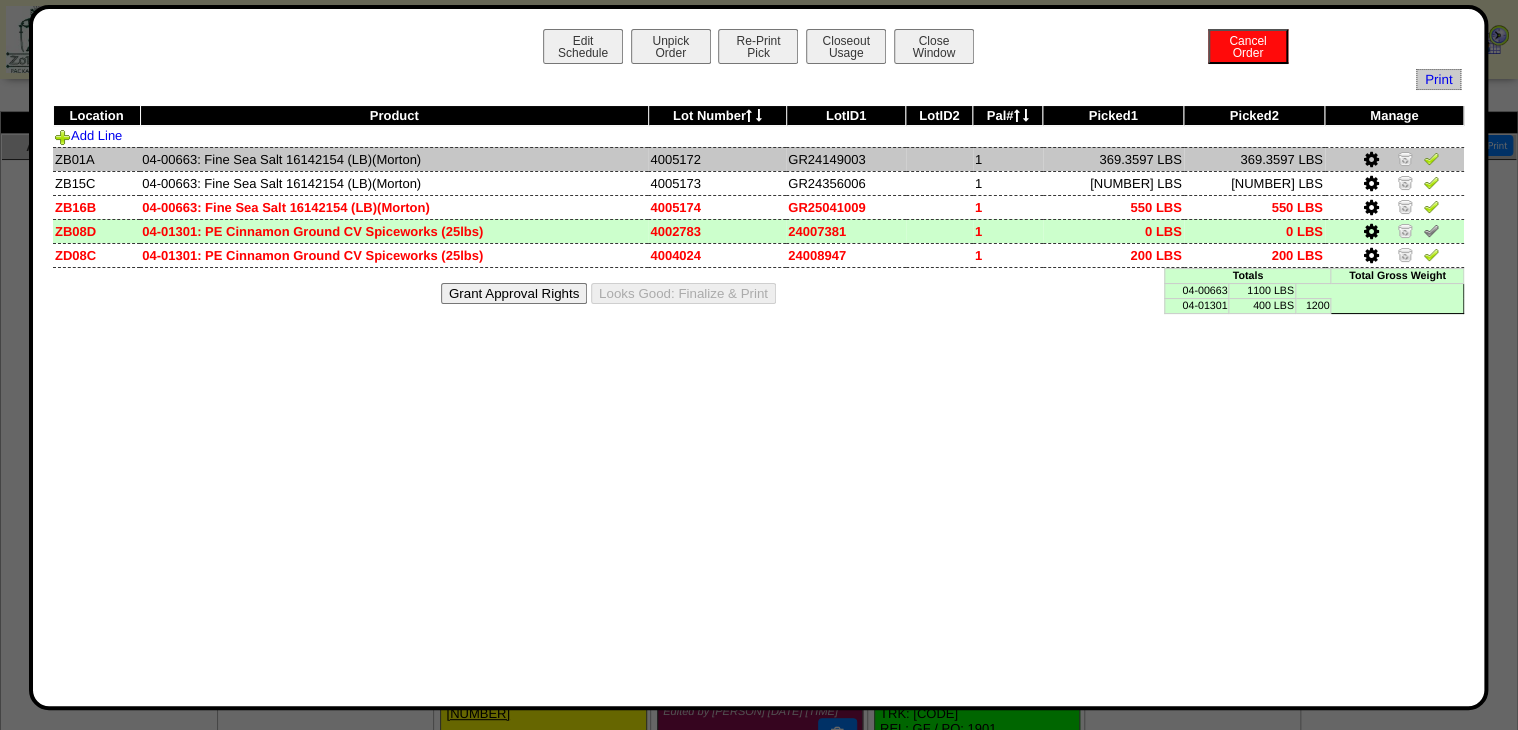 click at bounding box center [1405, 158] 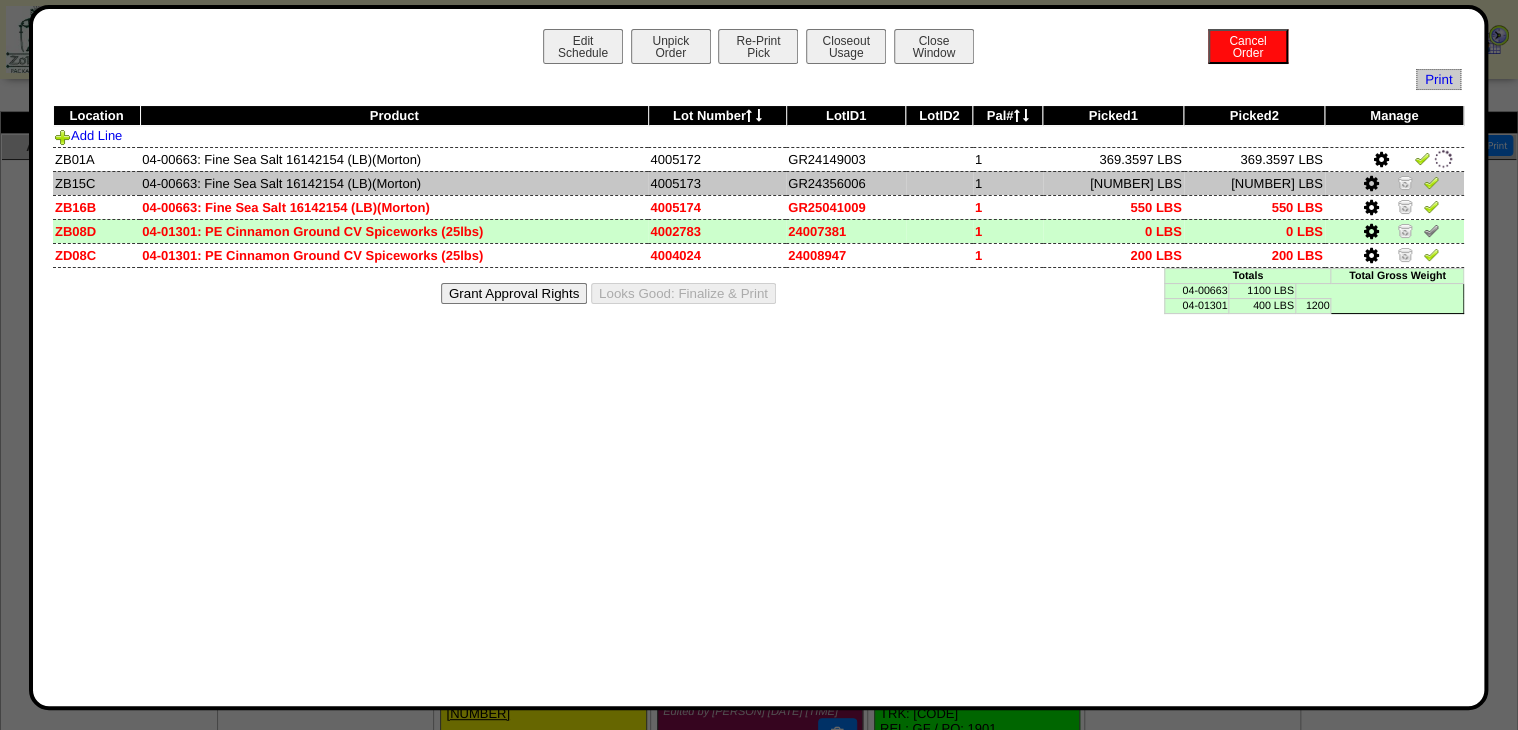 click at bounding box center (1405, 182) 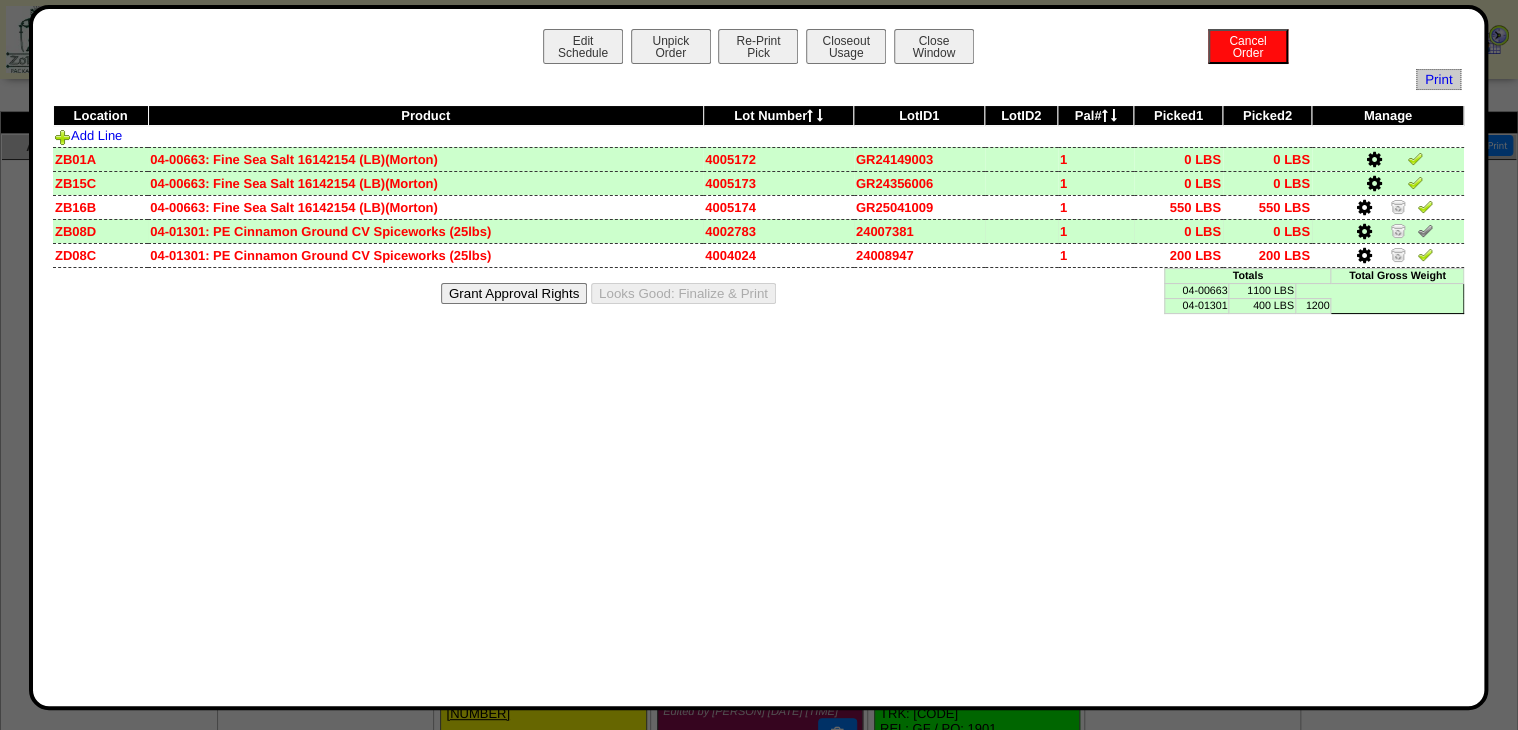 click at bounding box center (1400, 233) 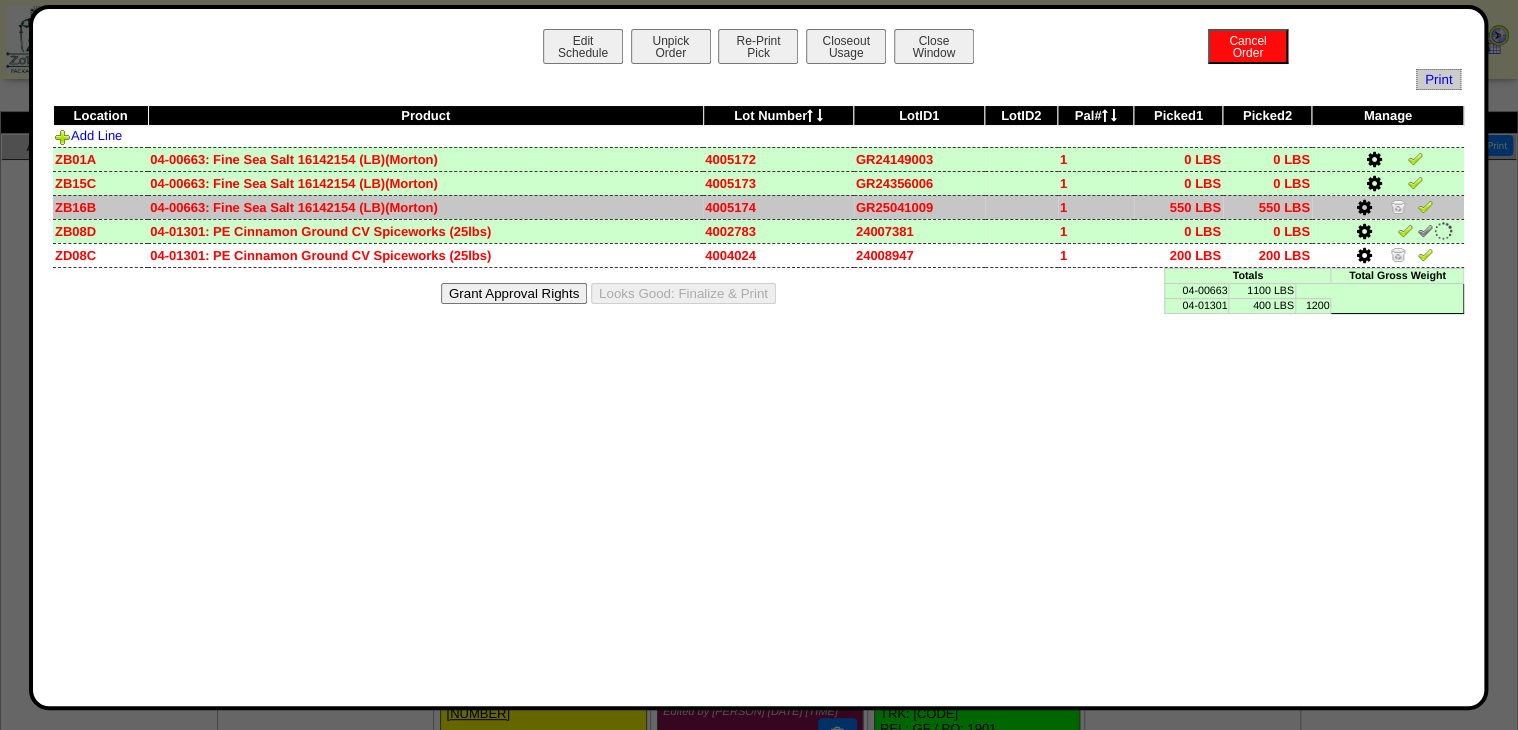 click at bounding box center (1425, 206) 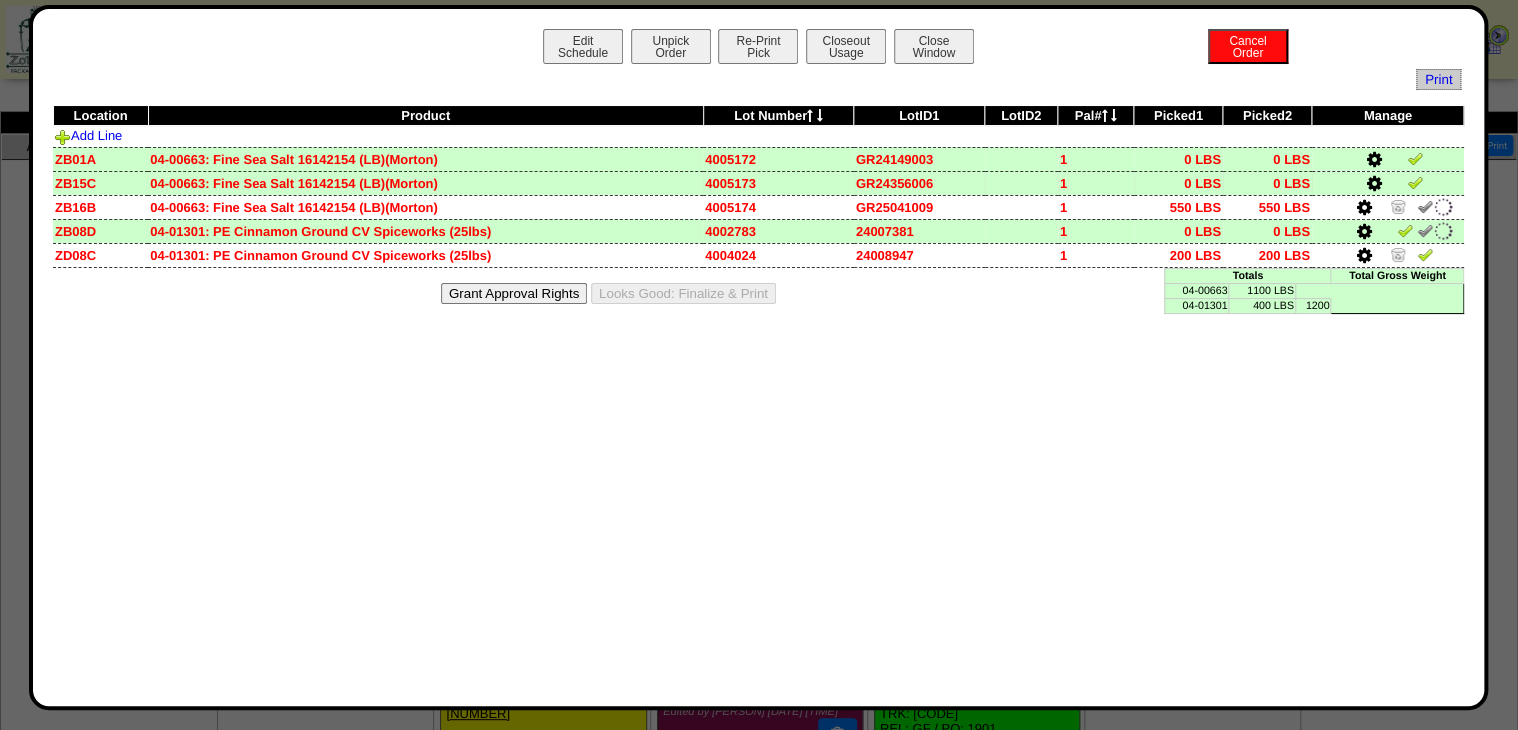 click at bounding box center [1415, 182] 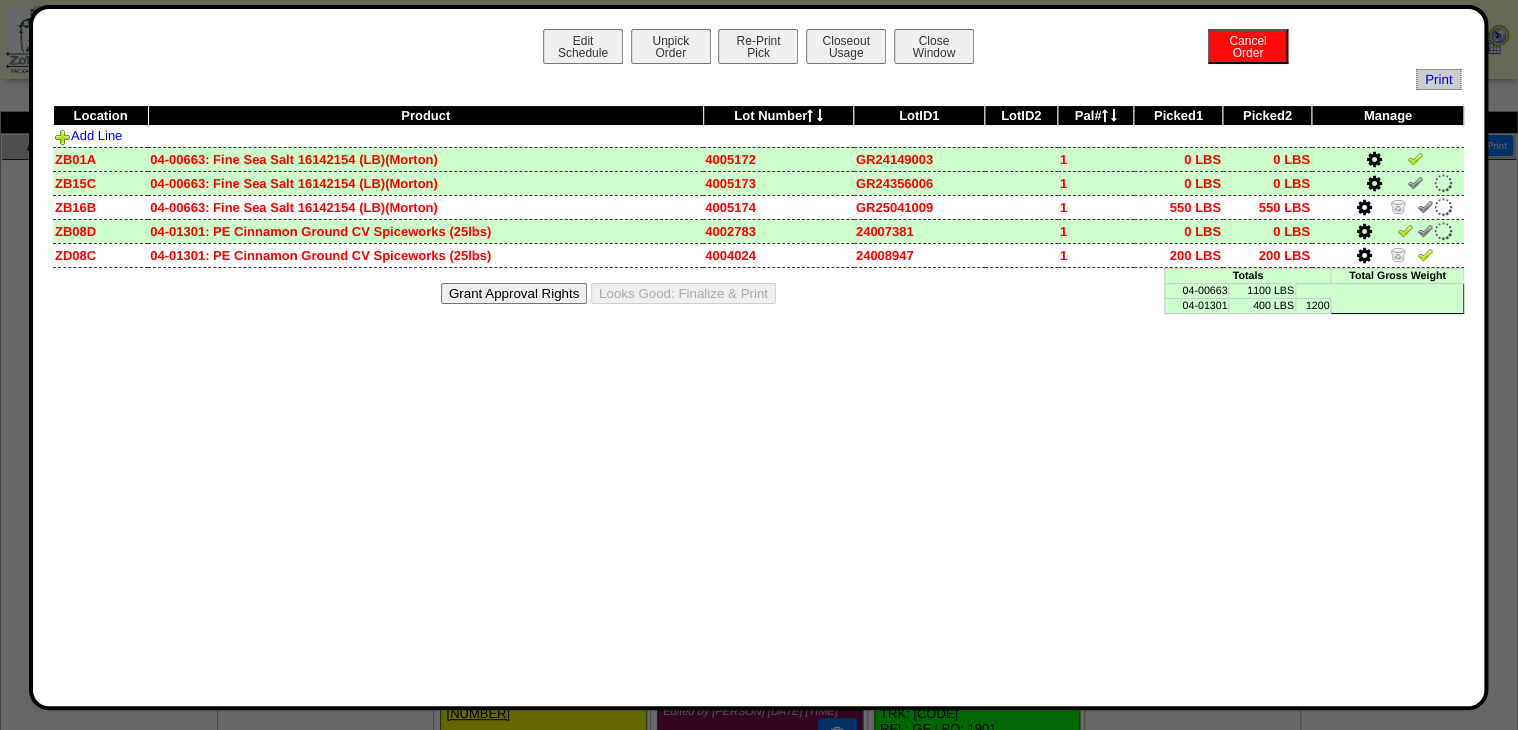 click at bounding box center (1415, 158) 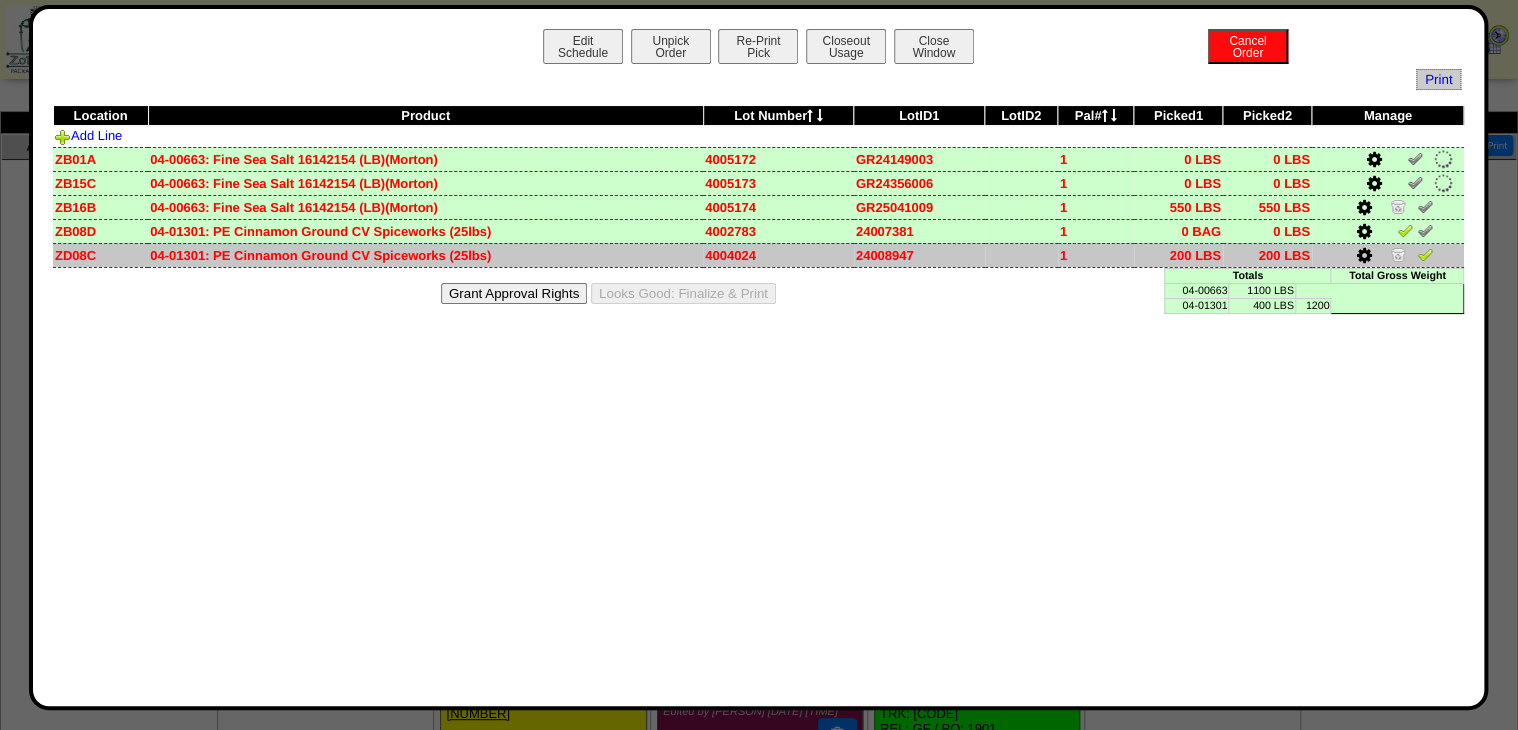 click at bounding box center [1425, 254] 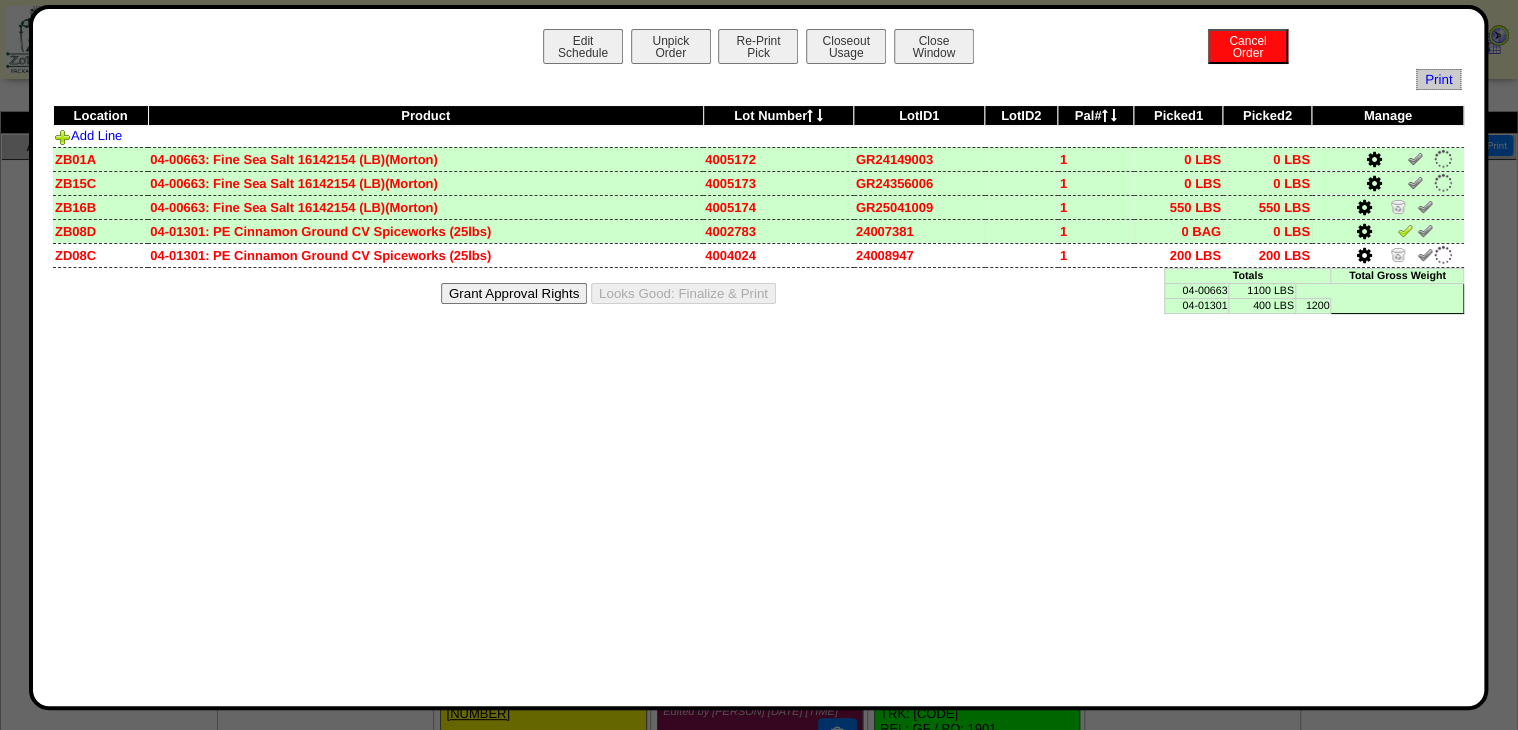 click at bounding box center (1405, 230) 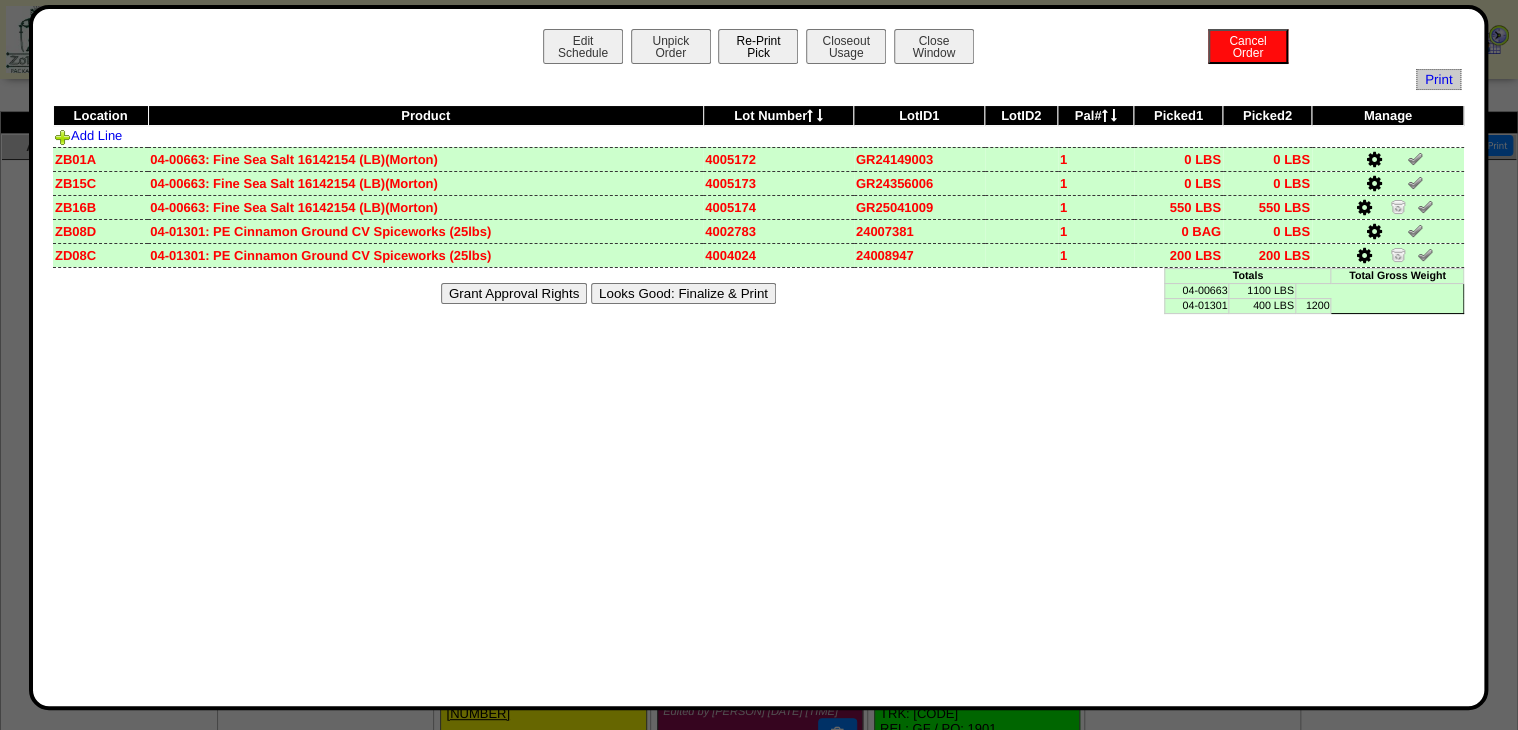 click on "Re-Print Pick" at bounding box center (758, 46) 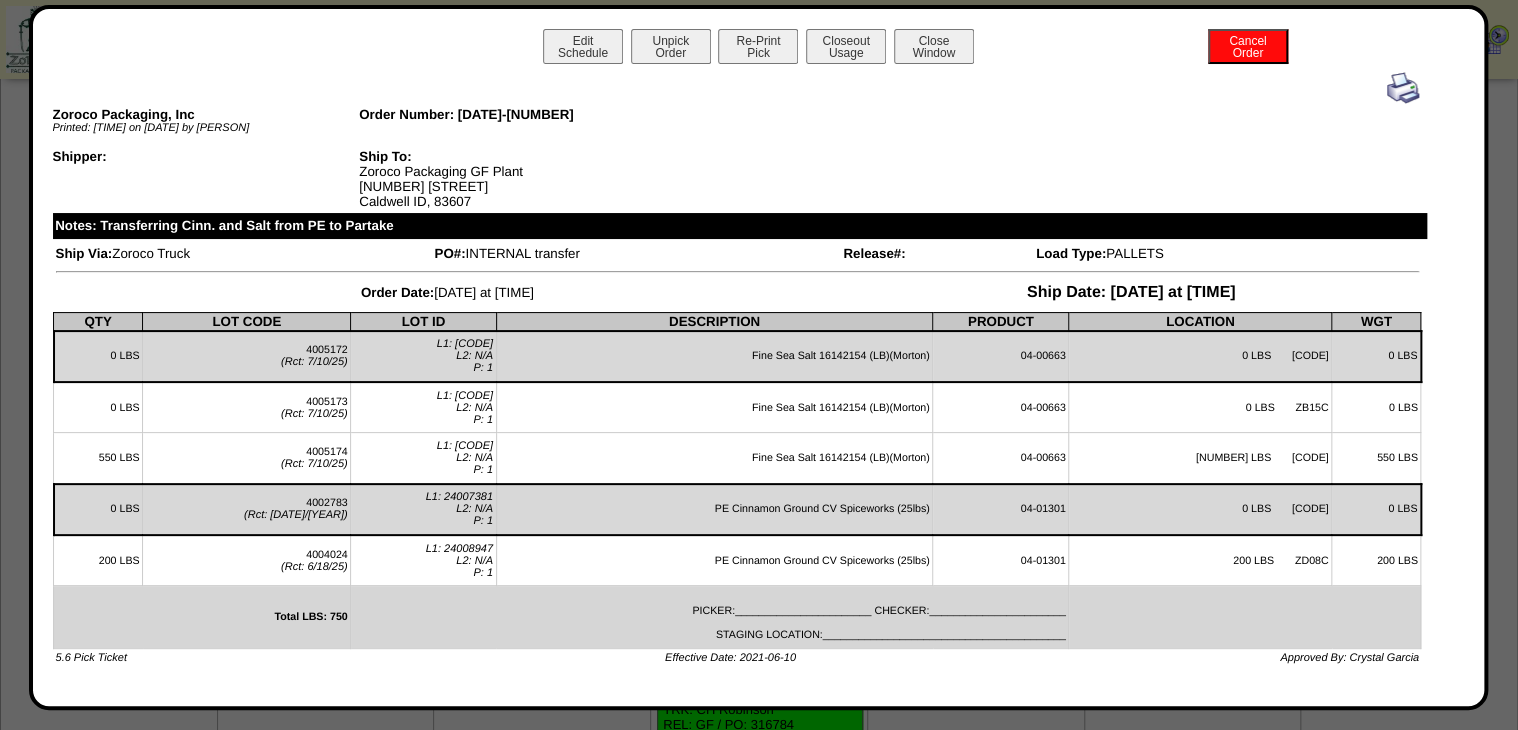 scroll, scrollTop: 240, scrollLeft: 0, axis: vertical 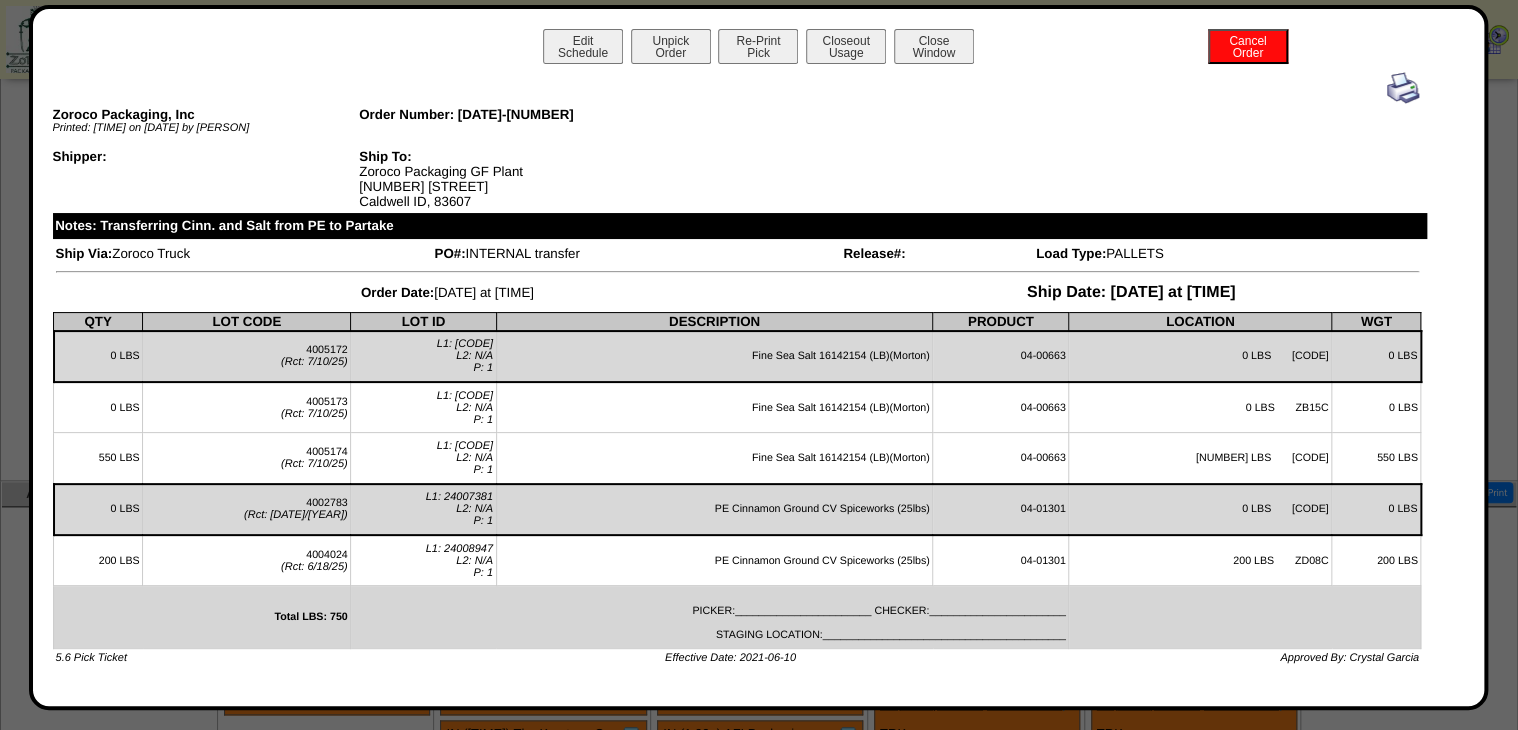 click on "Fine Sea Salt 16142154 (LB)(Morton)" at bounding box center (714, 356) 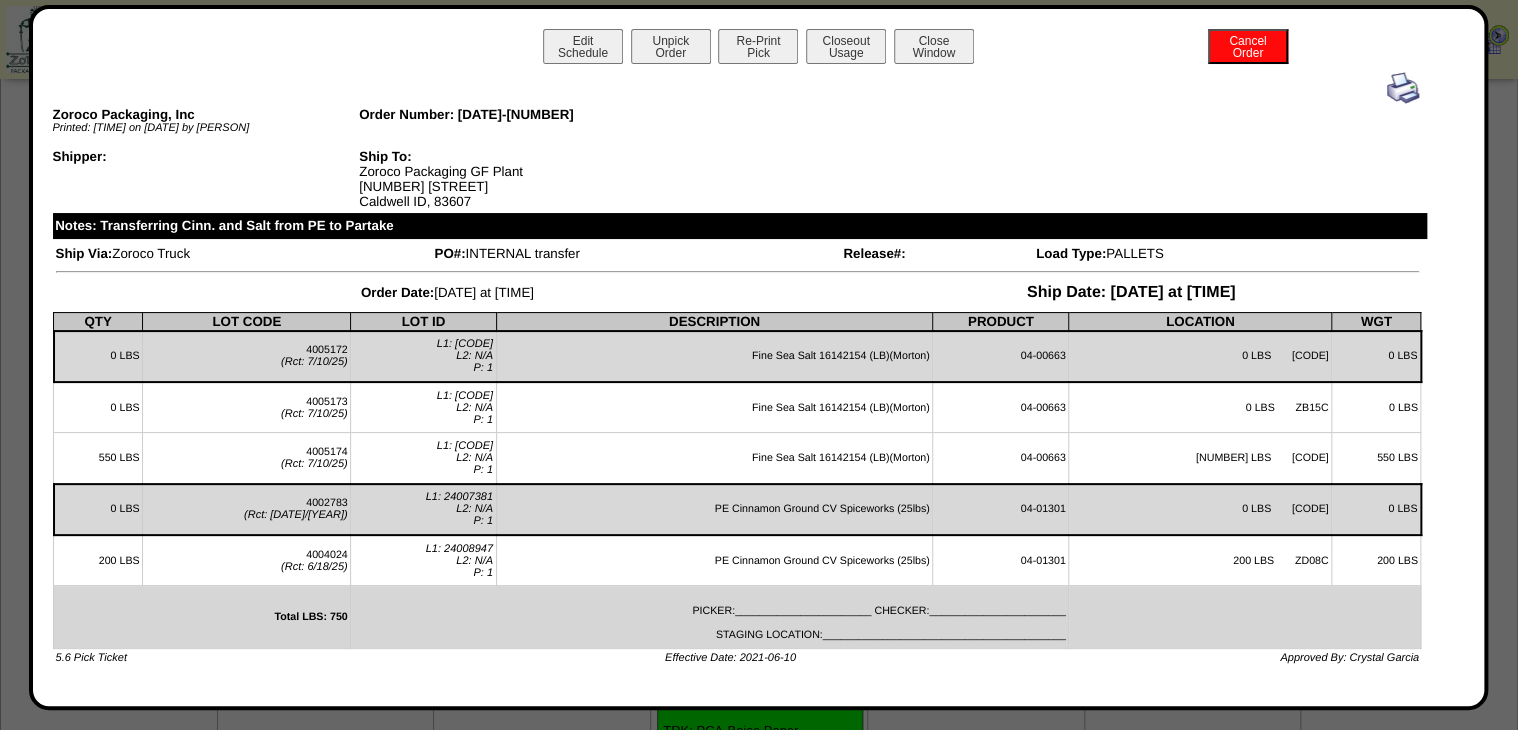 scroll, scrollTop: 400, scrollLeft: 0, axis: vertical 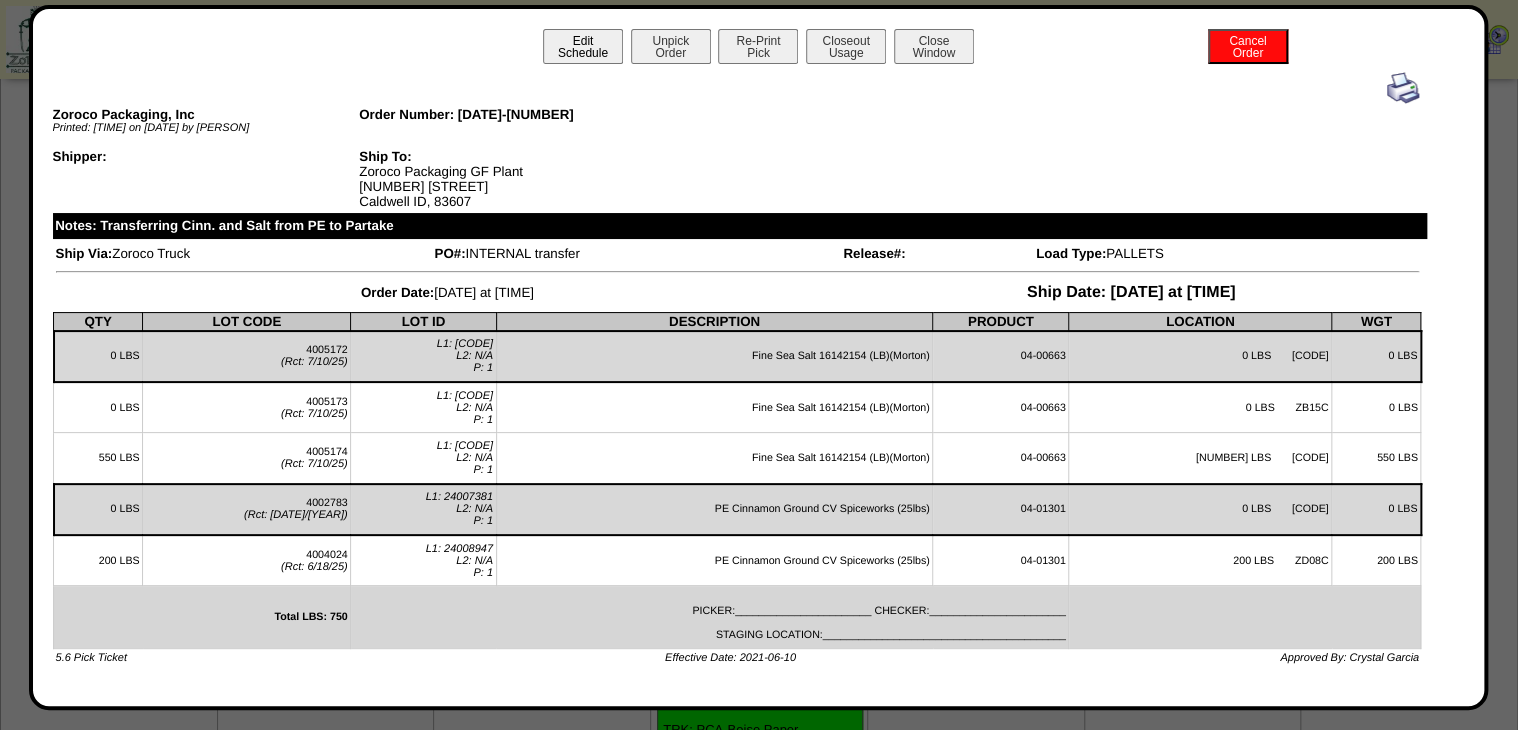 click on "Edit Schedule" at bounding box center (583, 46) 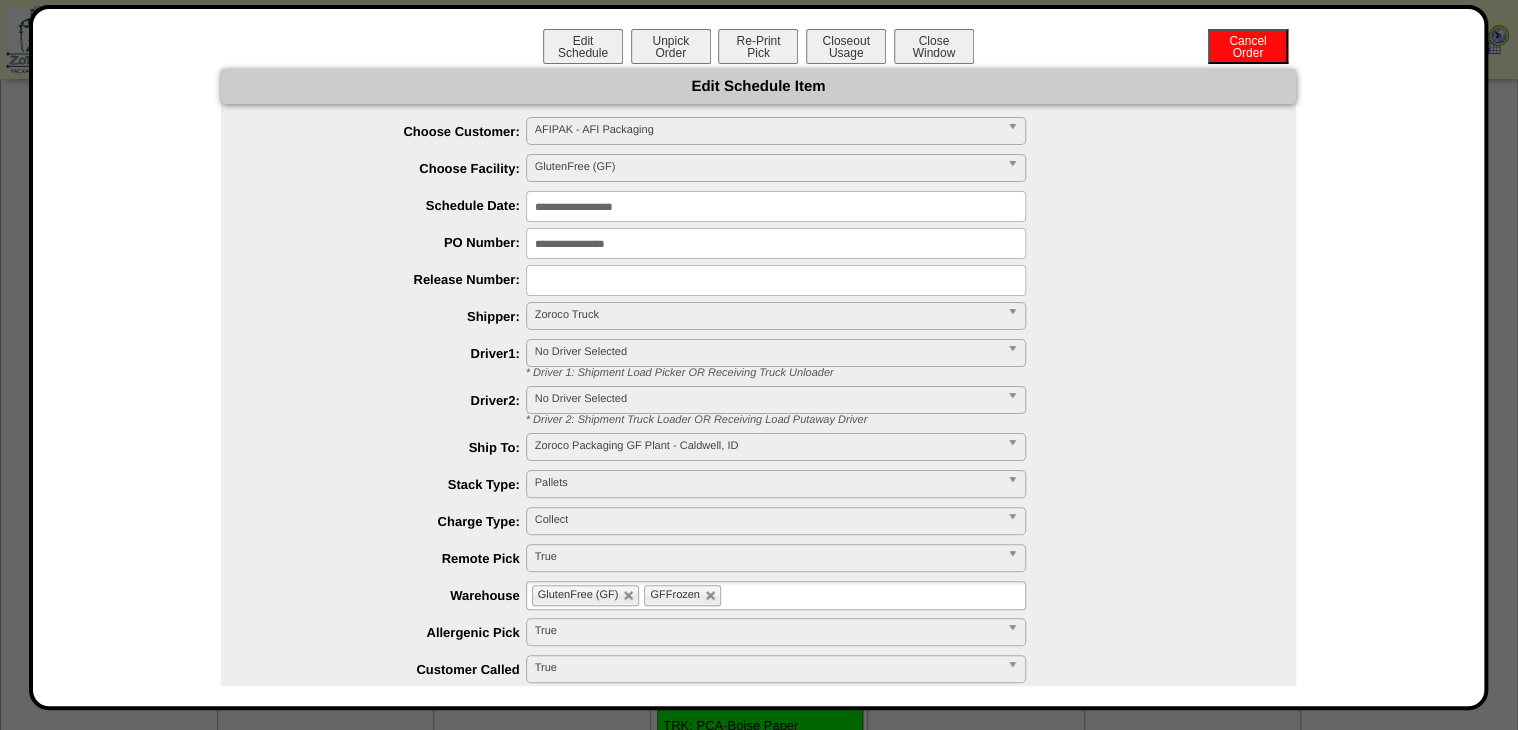 click at bounding box center (776, 280) 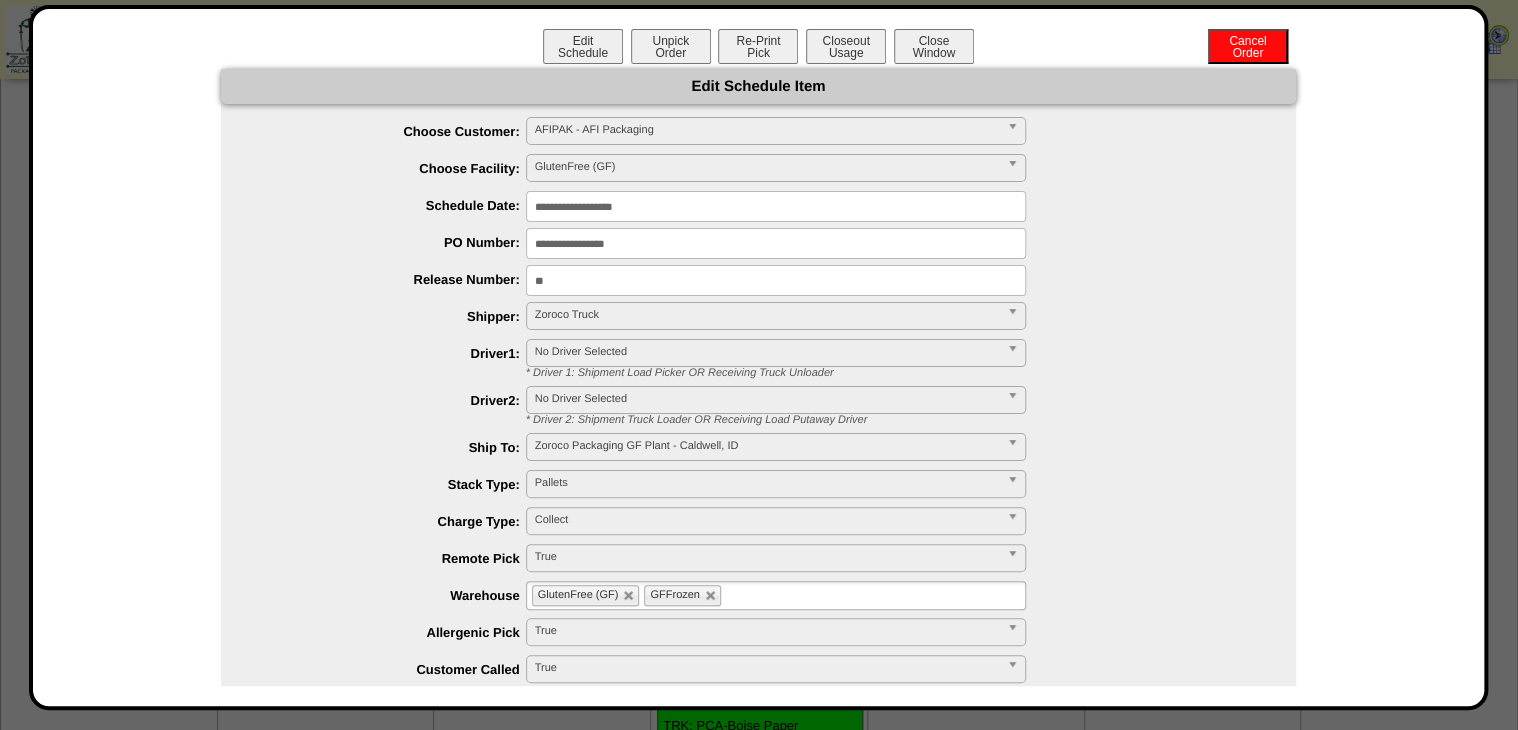 type on "*" 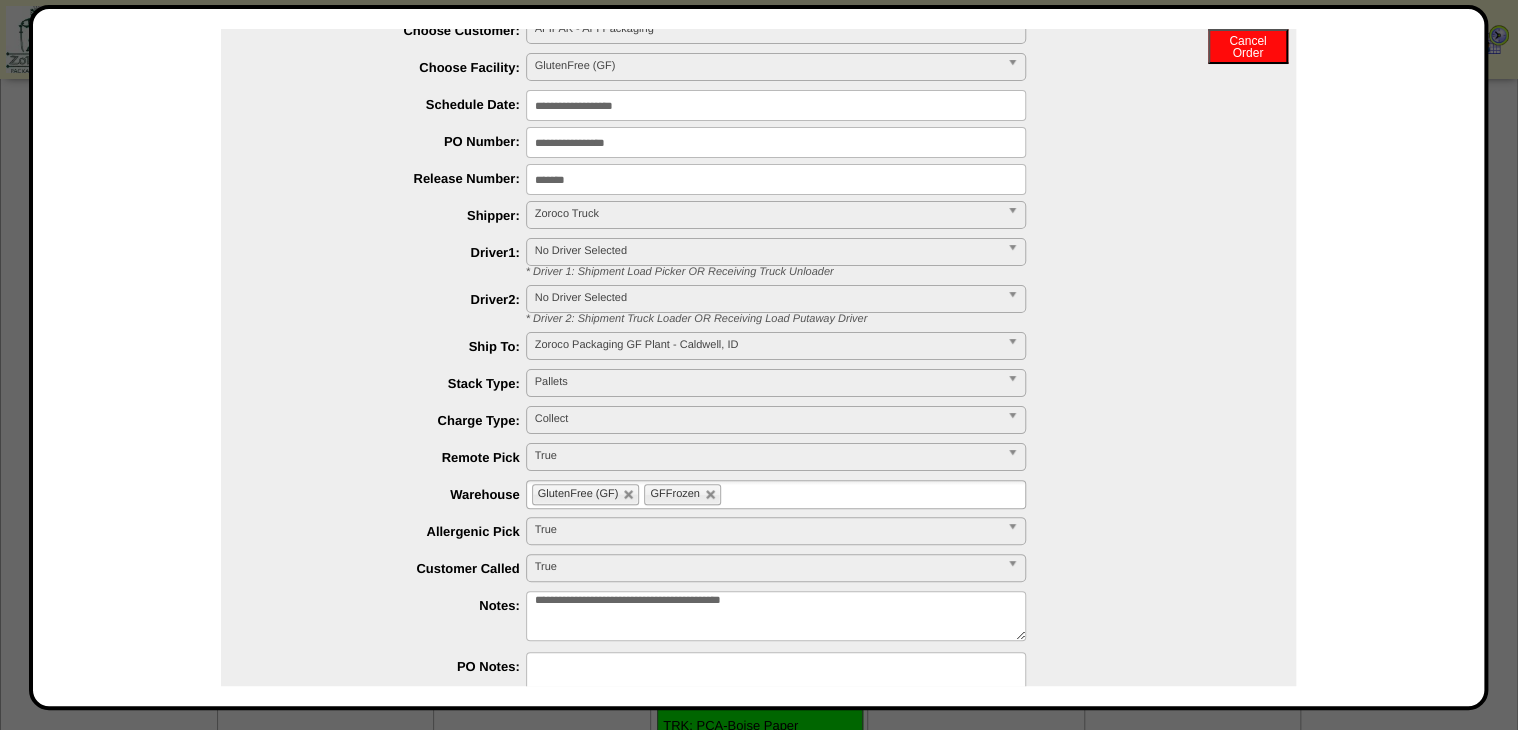 scroll, scrollTop: 202, scrollLeft: 0, axis: vertical 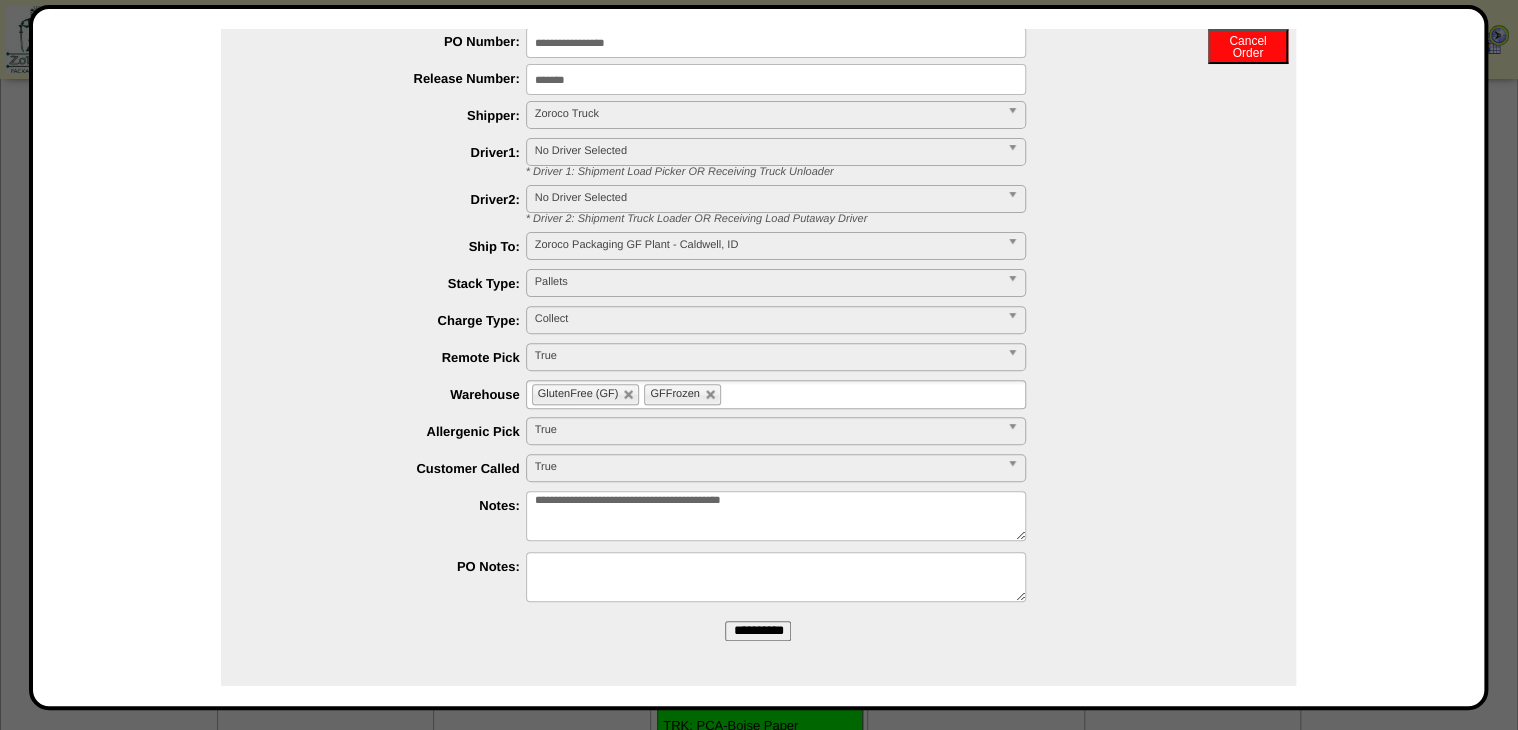 type on "*******" 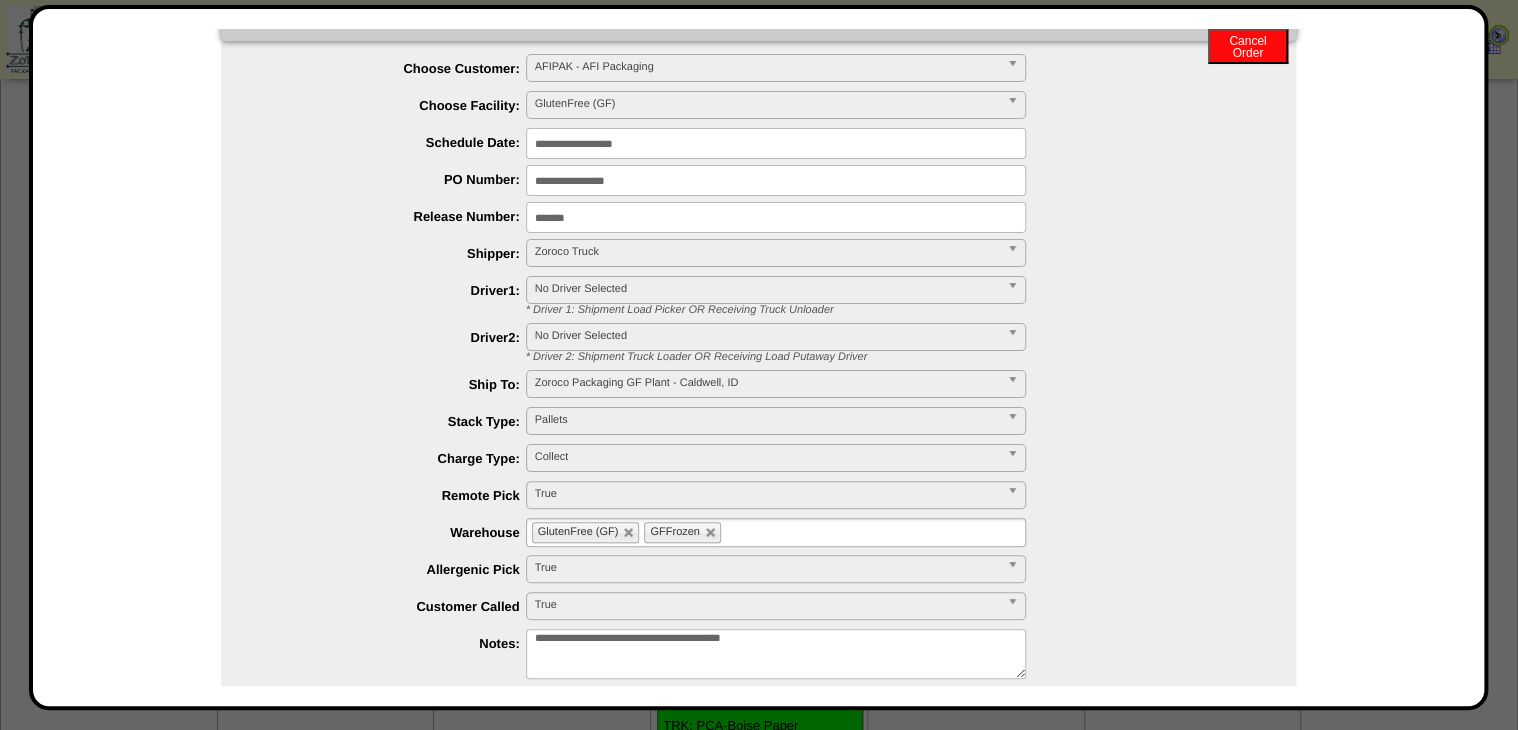 scroll, scrollTop: 0, scrollLeft: 0, axis: both 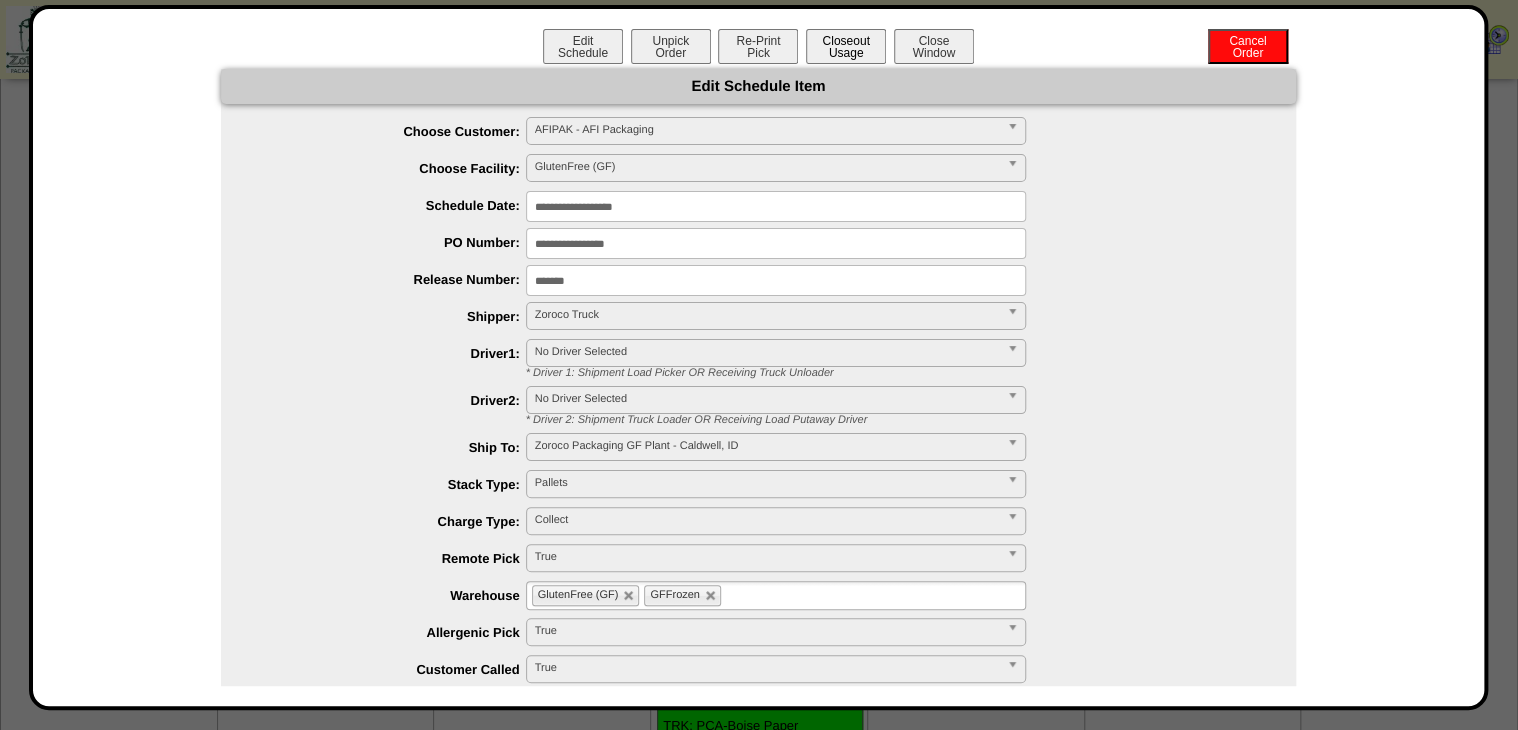 click on "Closeout Usage" at bounding box center (846, 46) 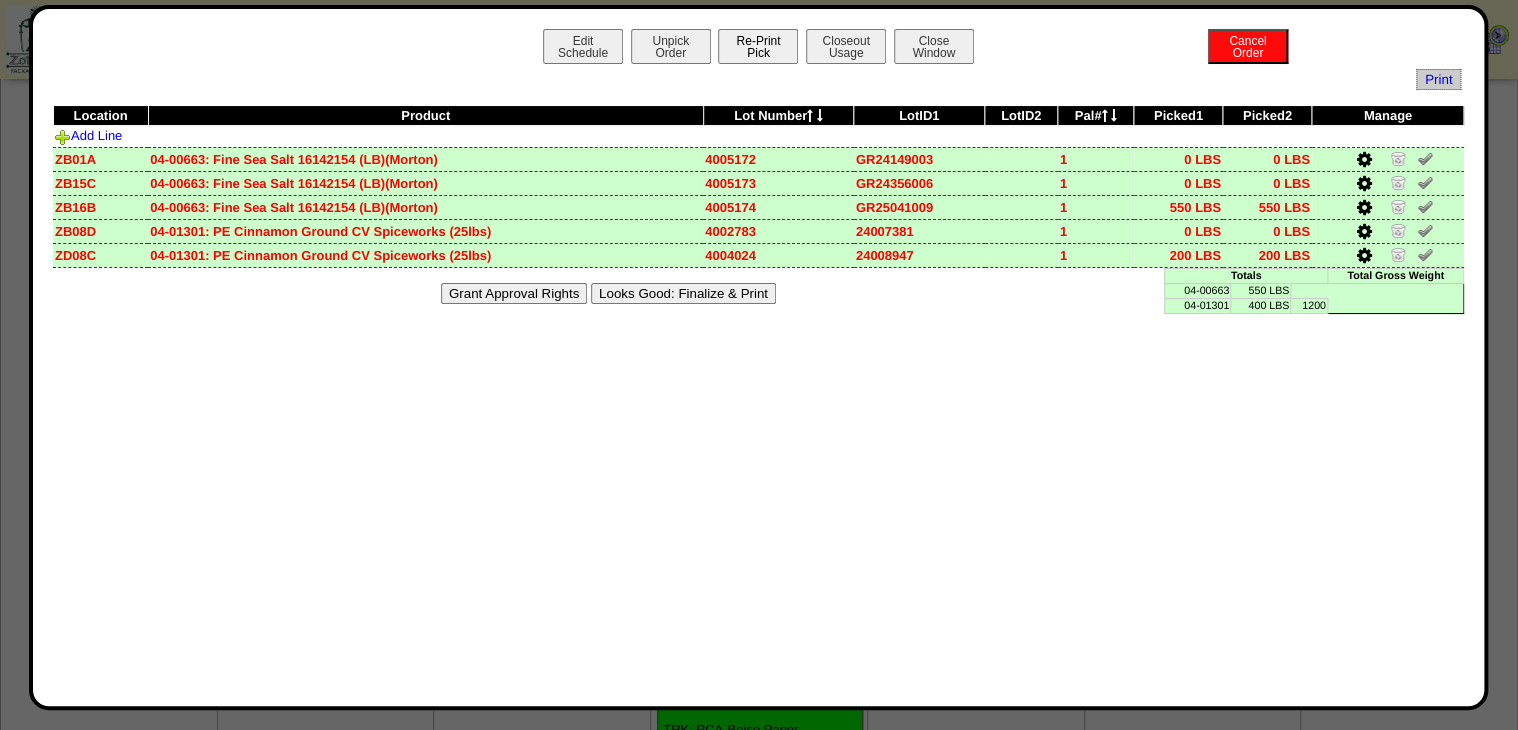 click on "Re-Print Pick" at bounding box center [758, 46] 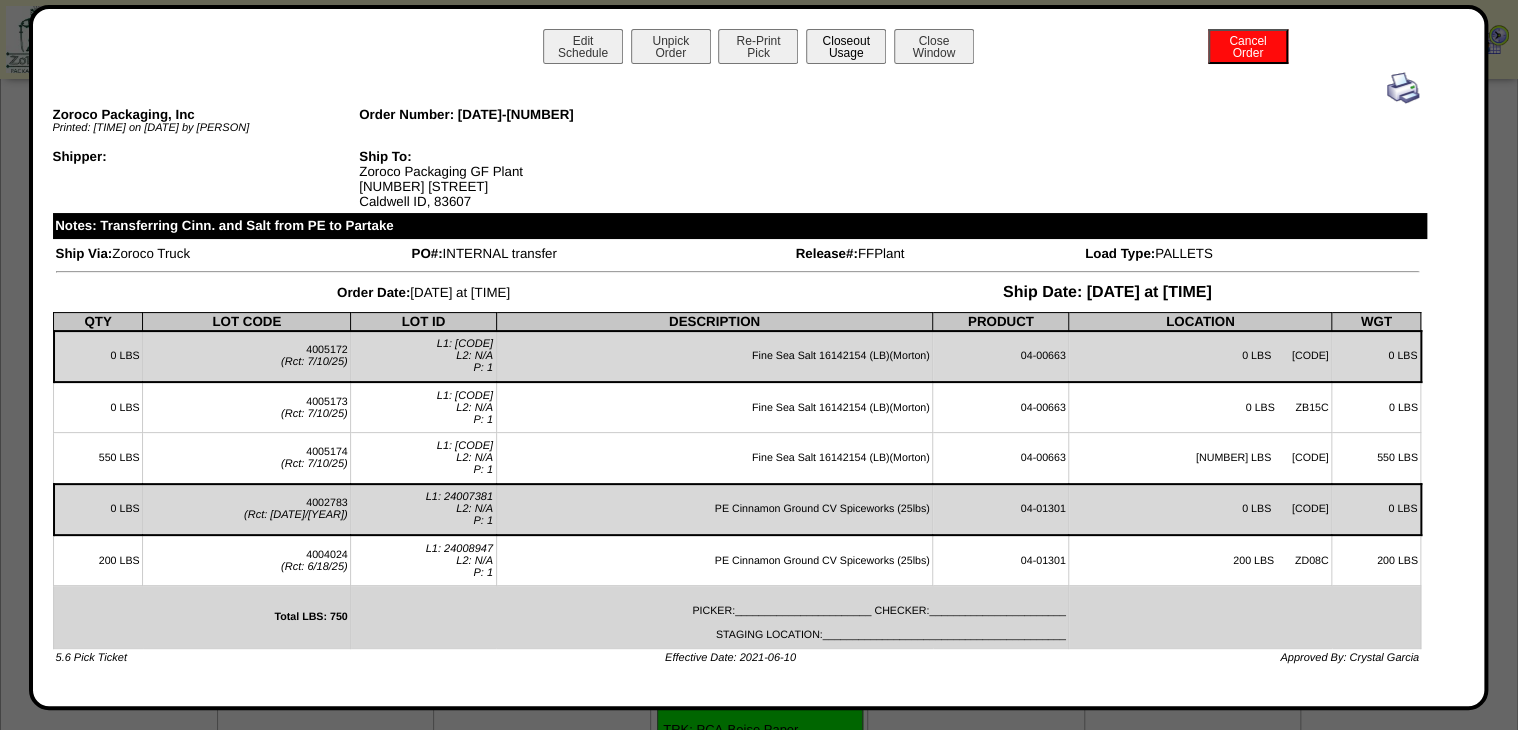 click on "Closeout Usage" at bounding box center (846, 46) 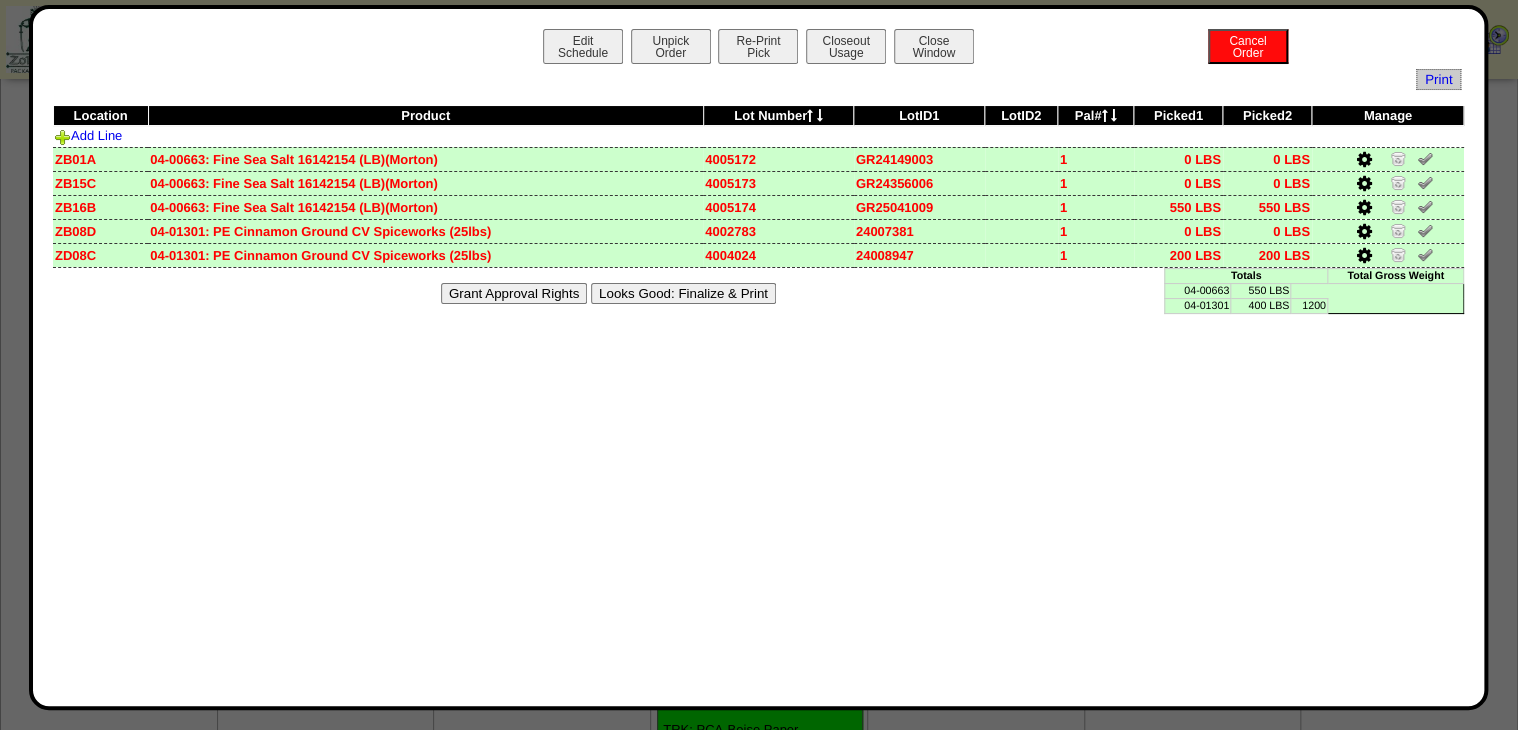 click on "Looks Good: Finalize & Print" at bounding box center (683, 293) 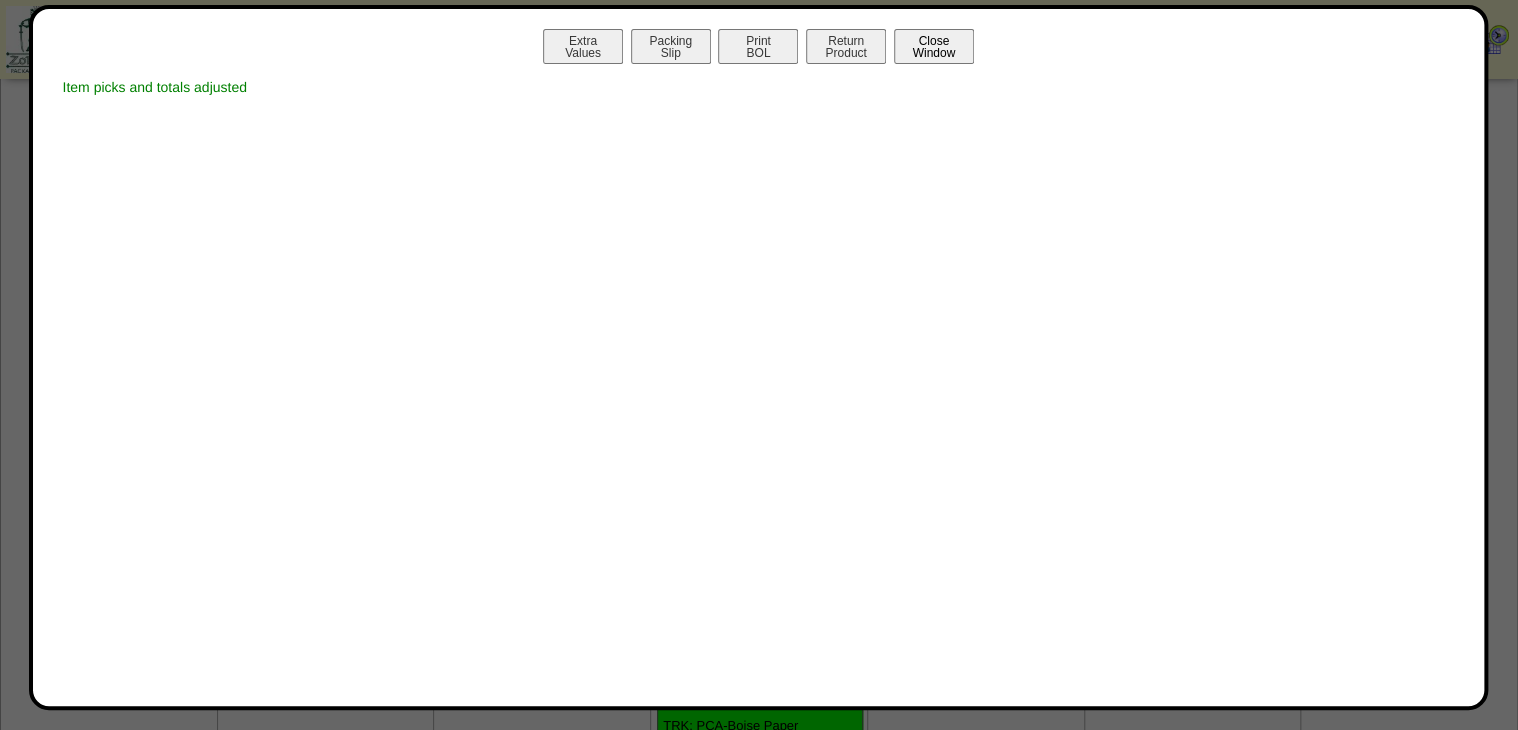 click on "Close Window" at bounding box center (934, 46) 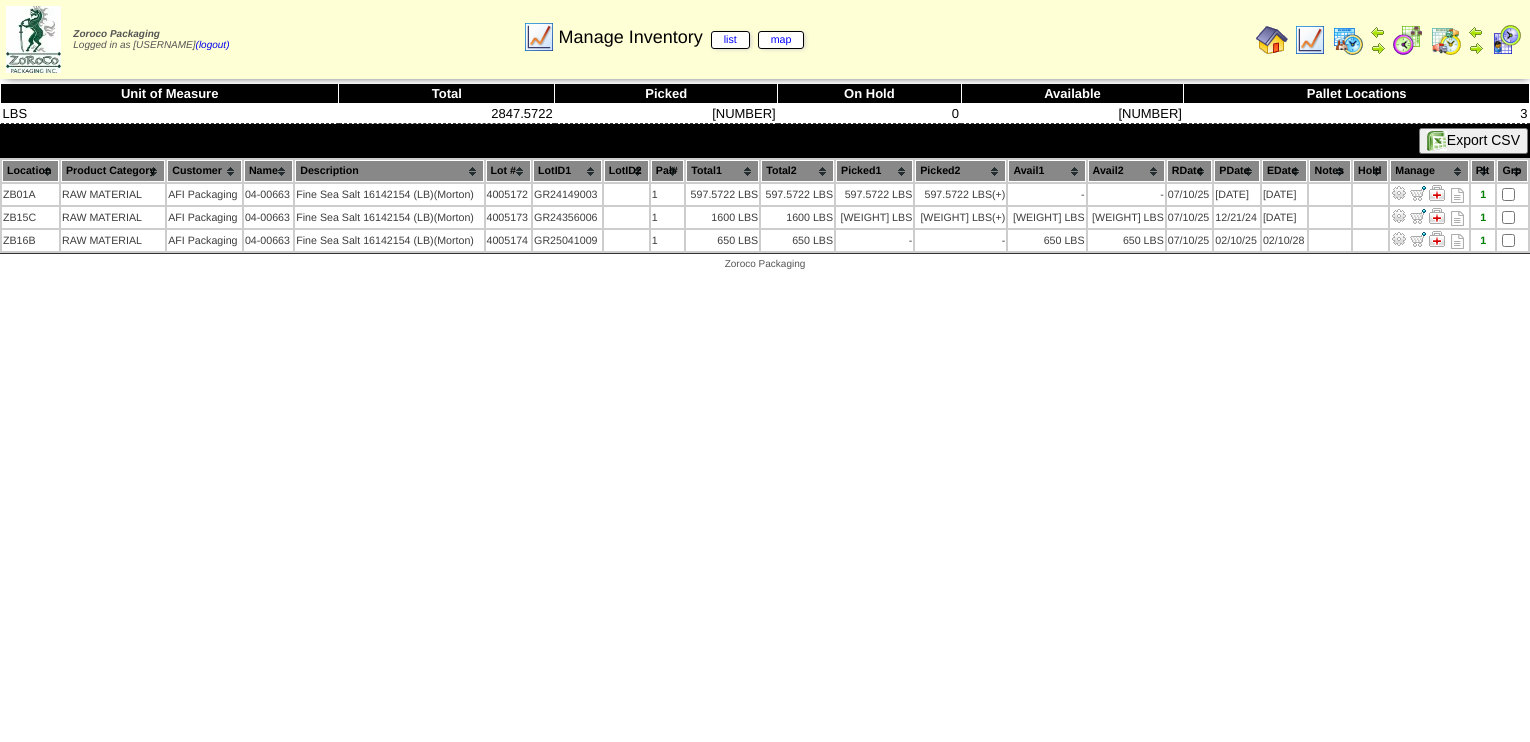 scroll, scrollTop: 0, scrollLeft: 0, axis: both 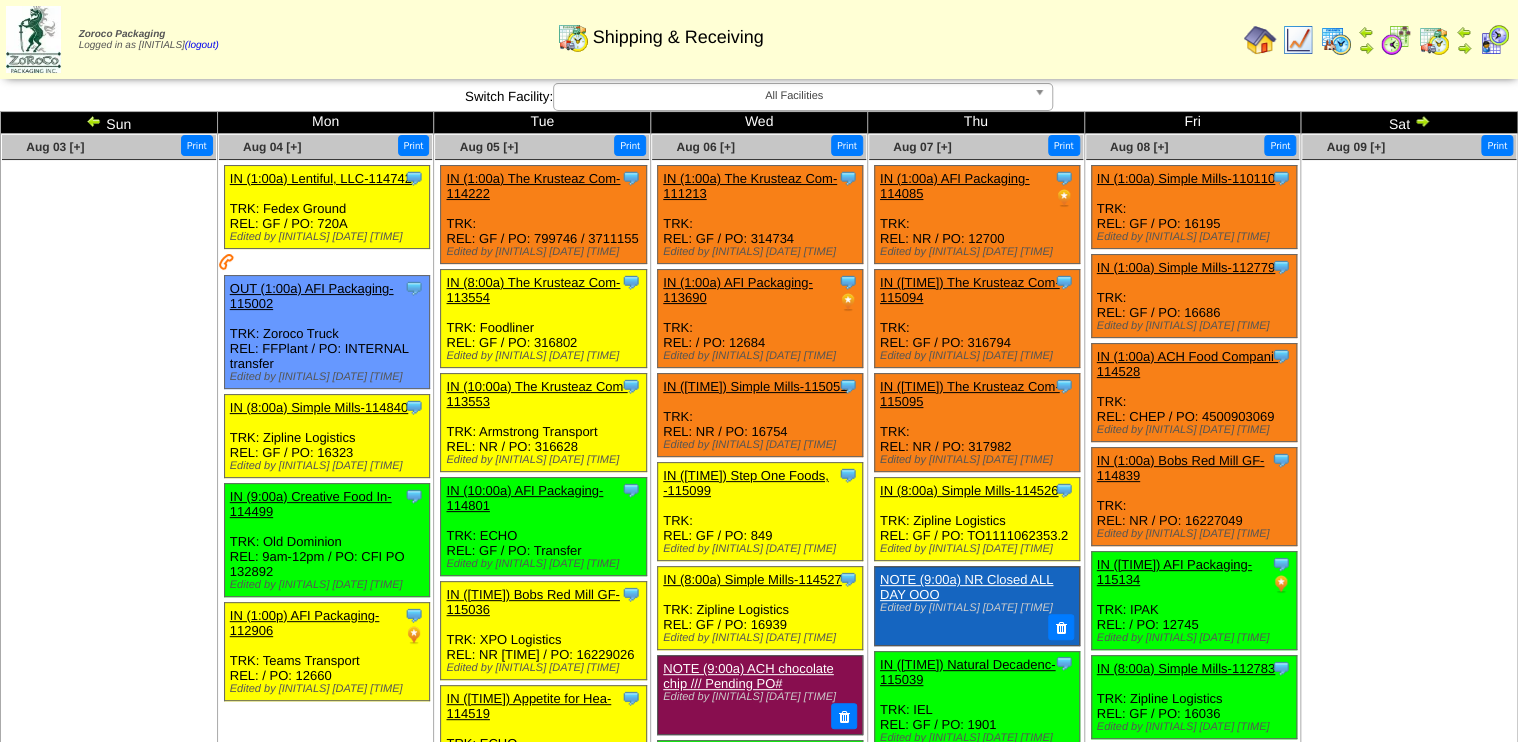 click at bounding box center (227, 262) 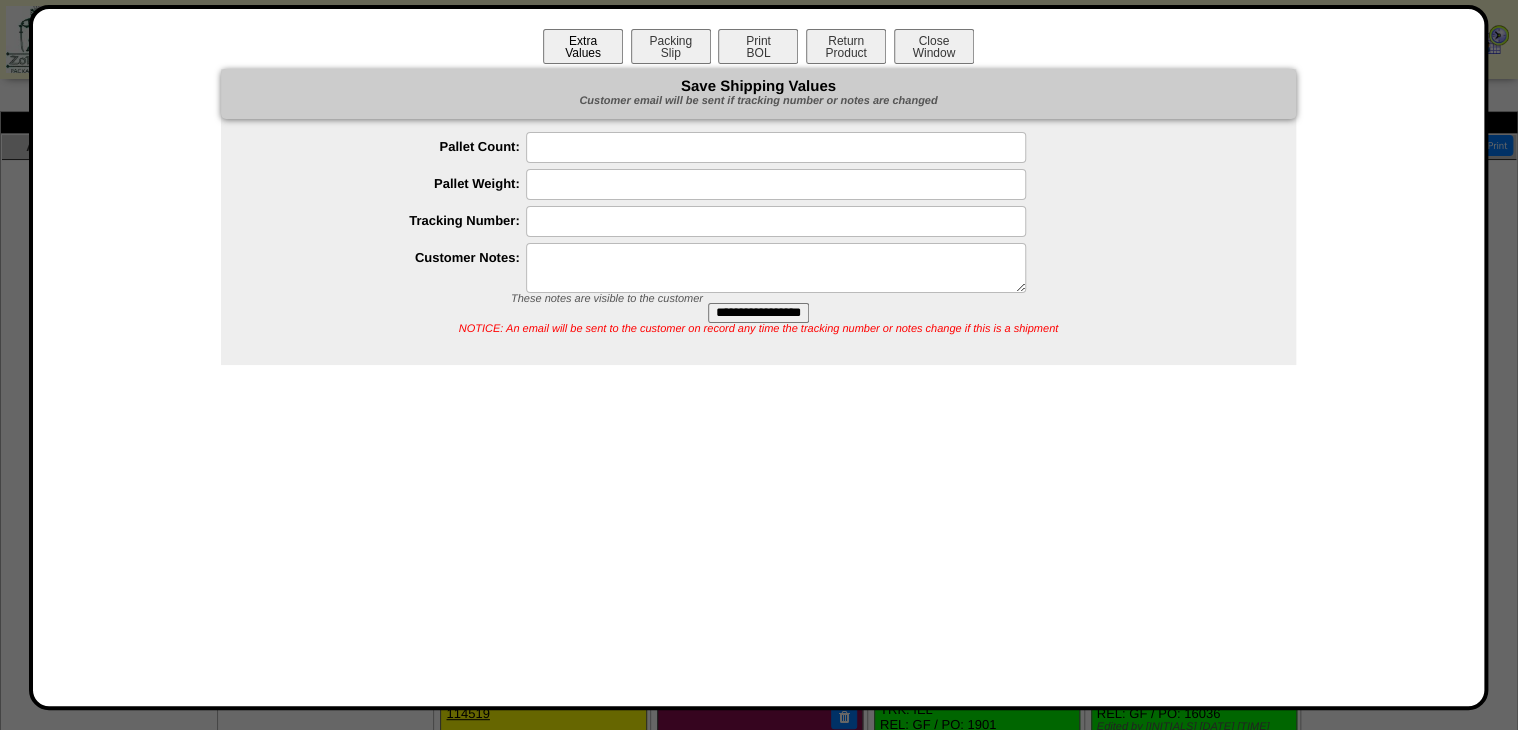 click on "Extra Values" at bounding box center (583, 46) 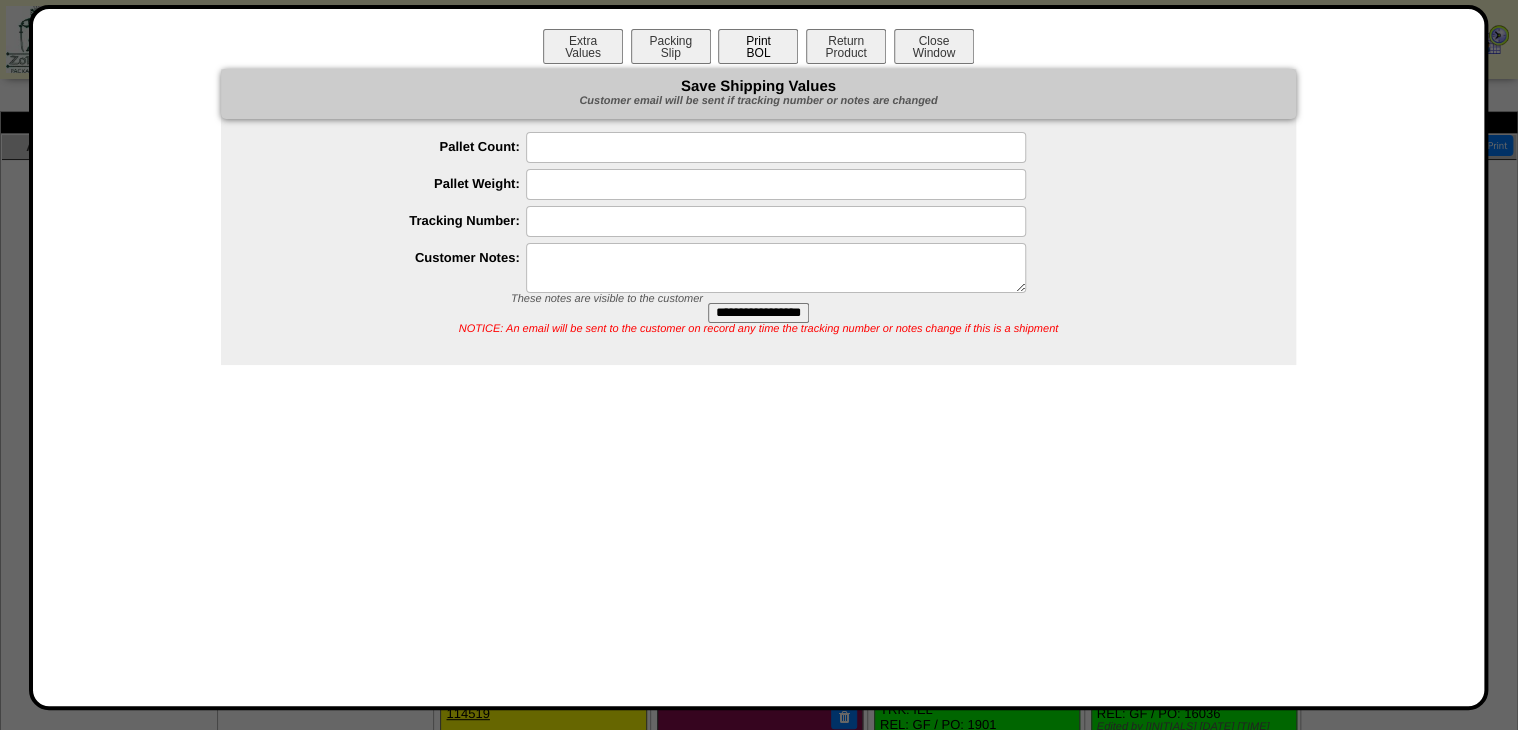 click on "Print BOL" at bounding box center (758, 46) 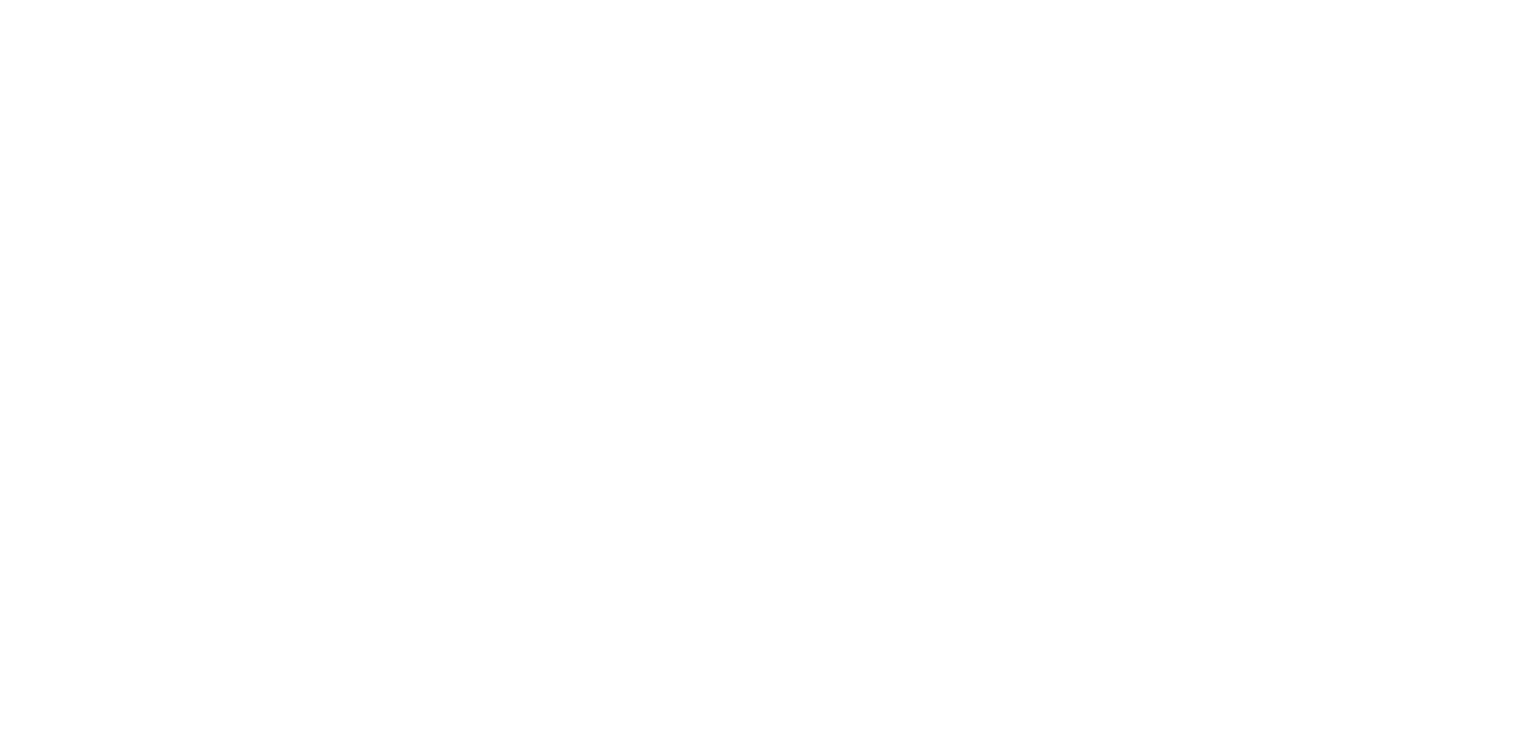 scroll, scrollTop: 0, scrollLeft: 0, axis: both 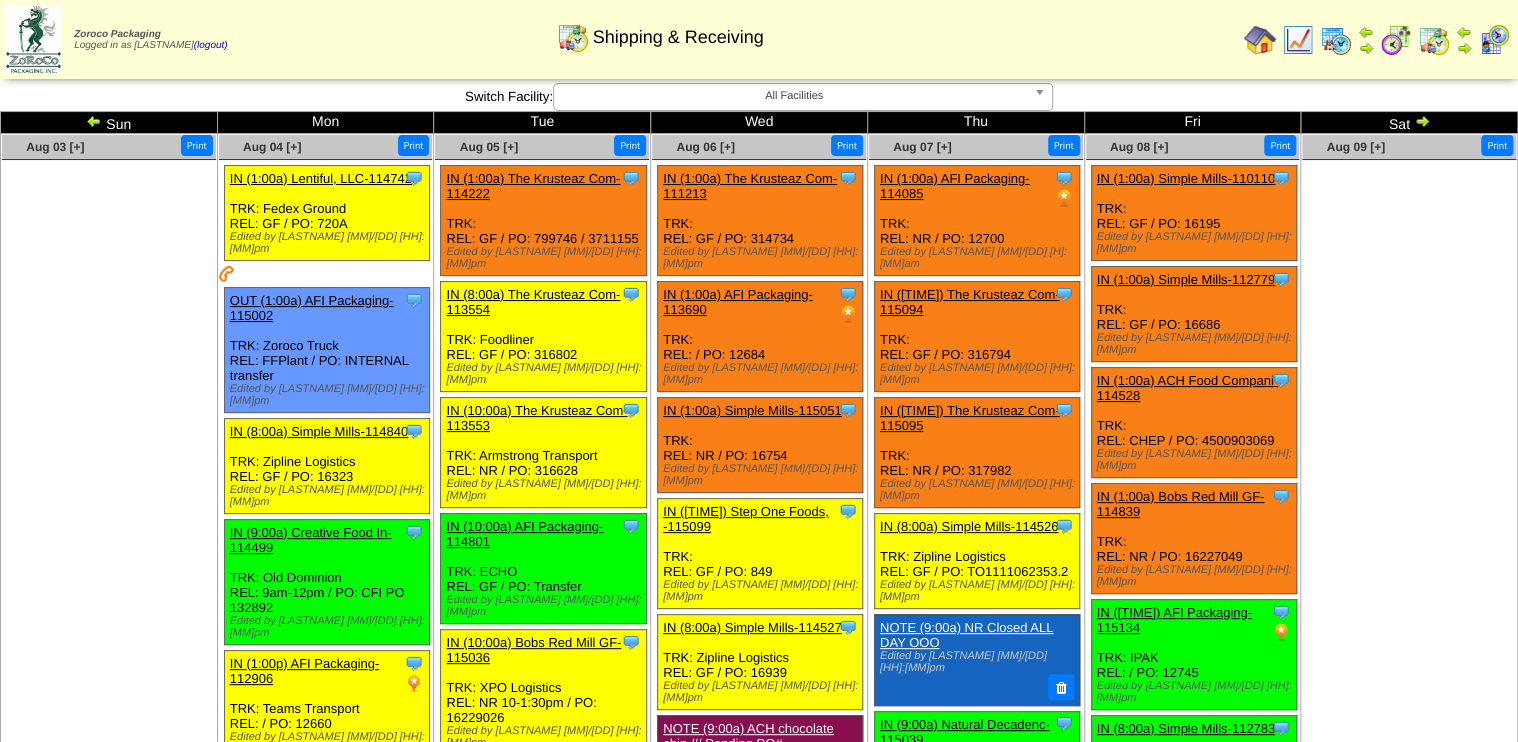 click at bounding box center (1434, 40) 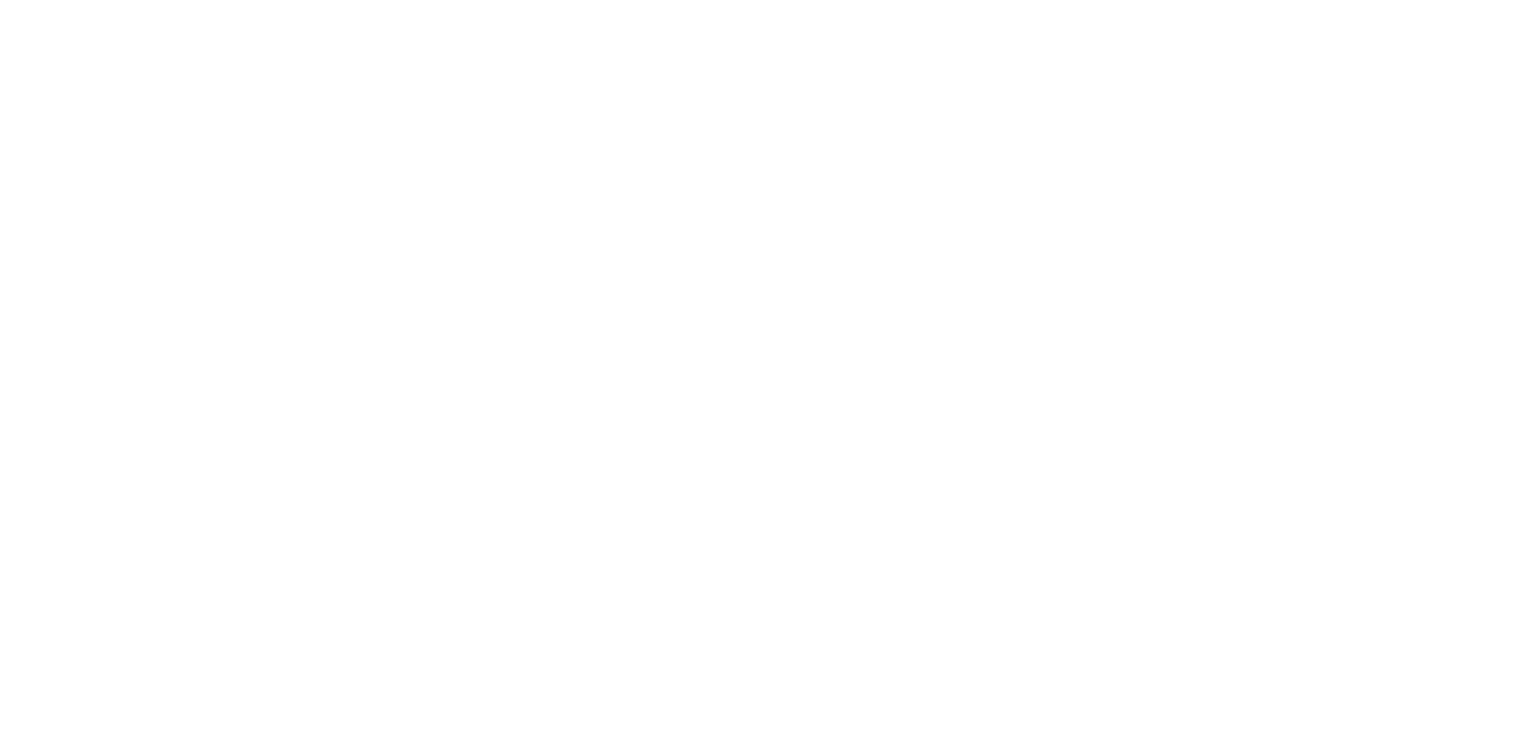 scroll, scrollTop: 0, scrollLeft: 0, axis: both 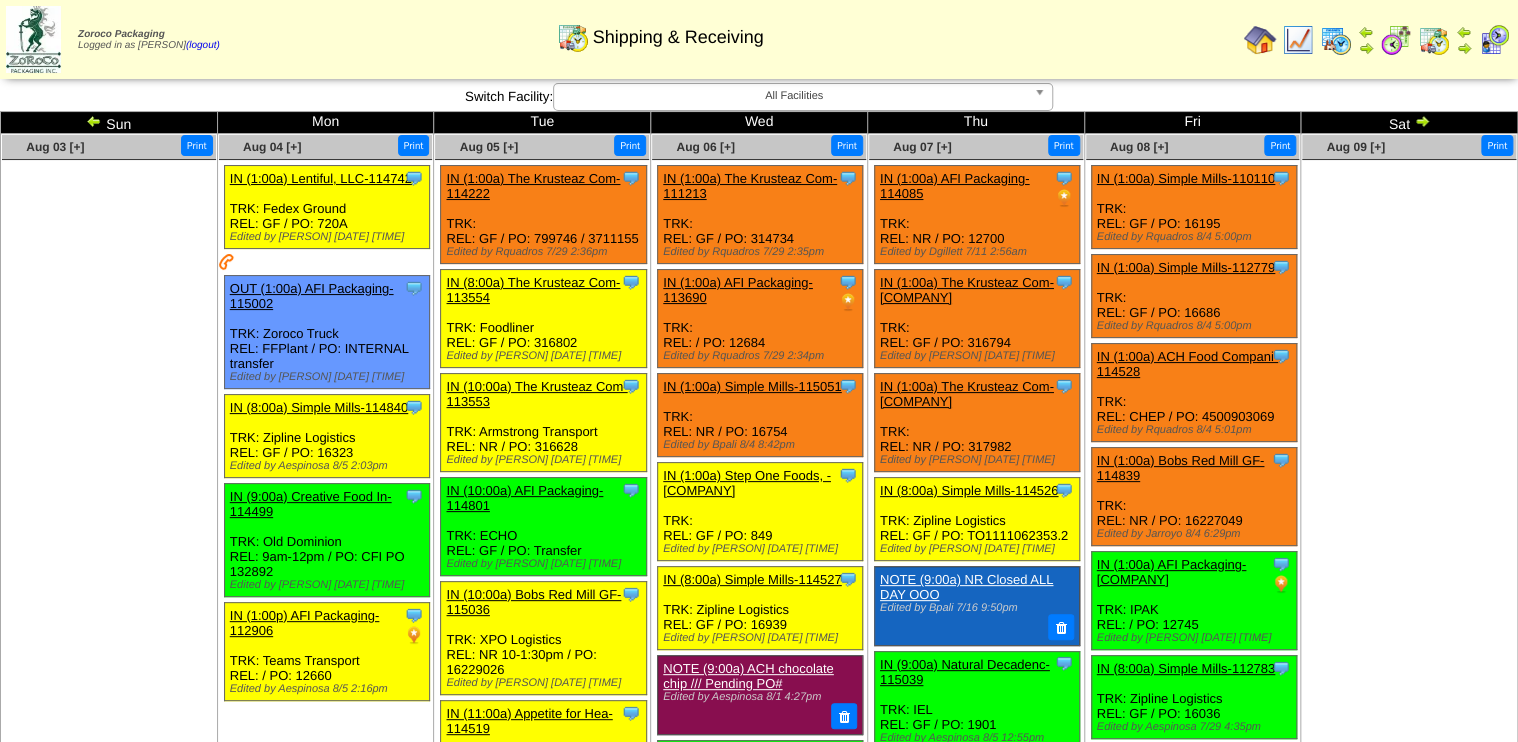 click at bounding box center [227, 262] 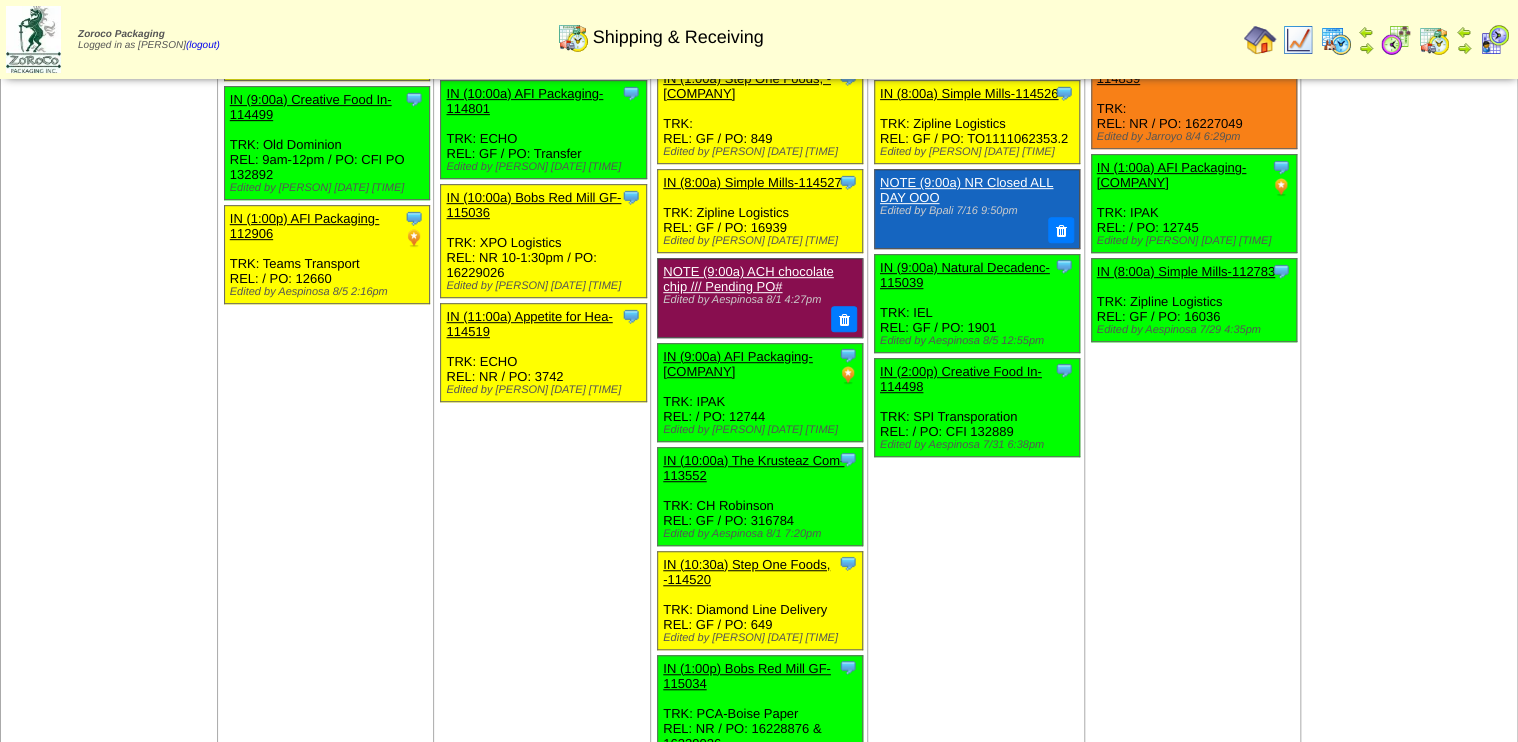 scroll, scrollTop: 80, scrollLeft: 0, axis: vertical 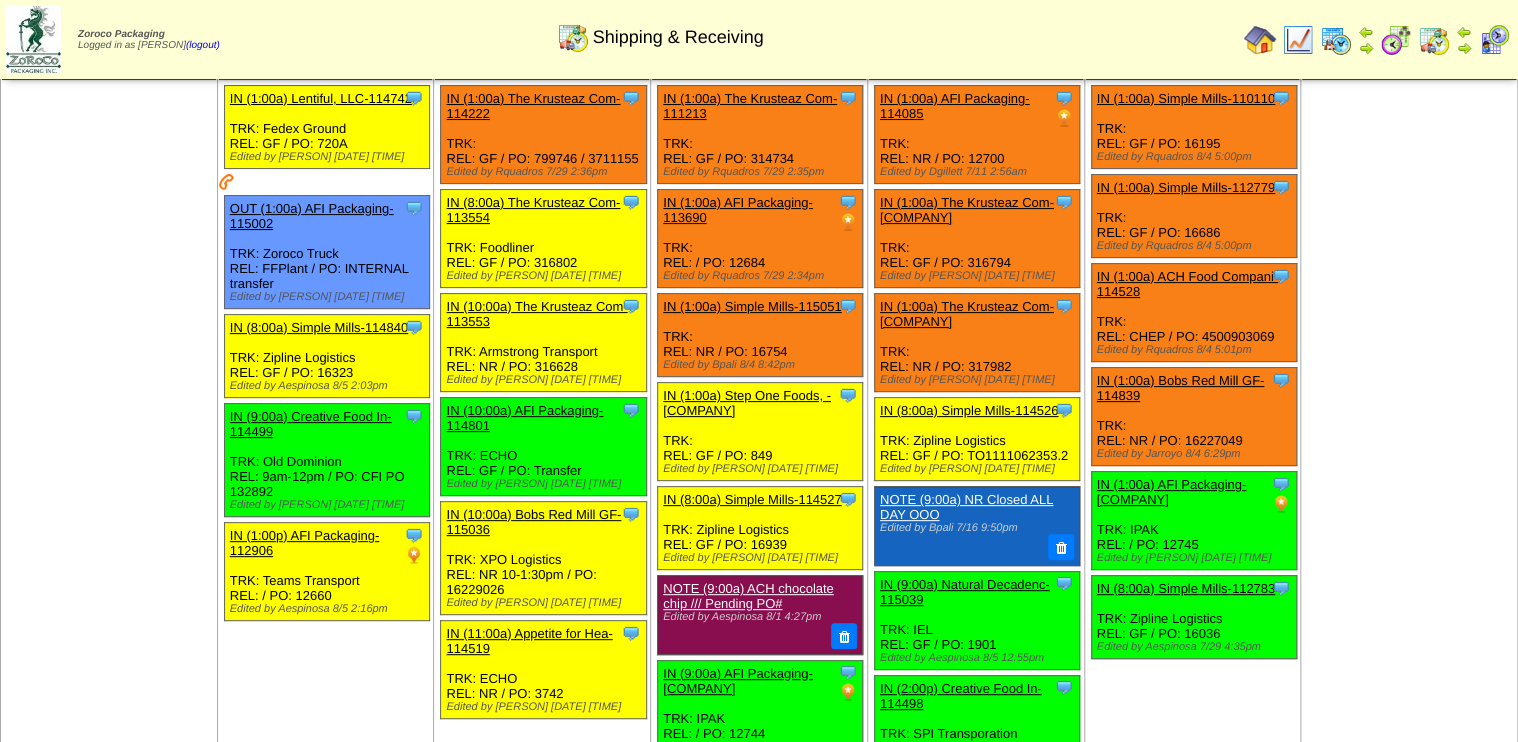 click at bounding box center (1396, 40) 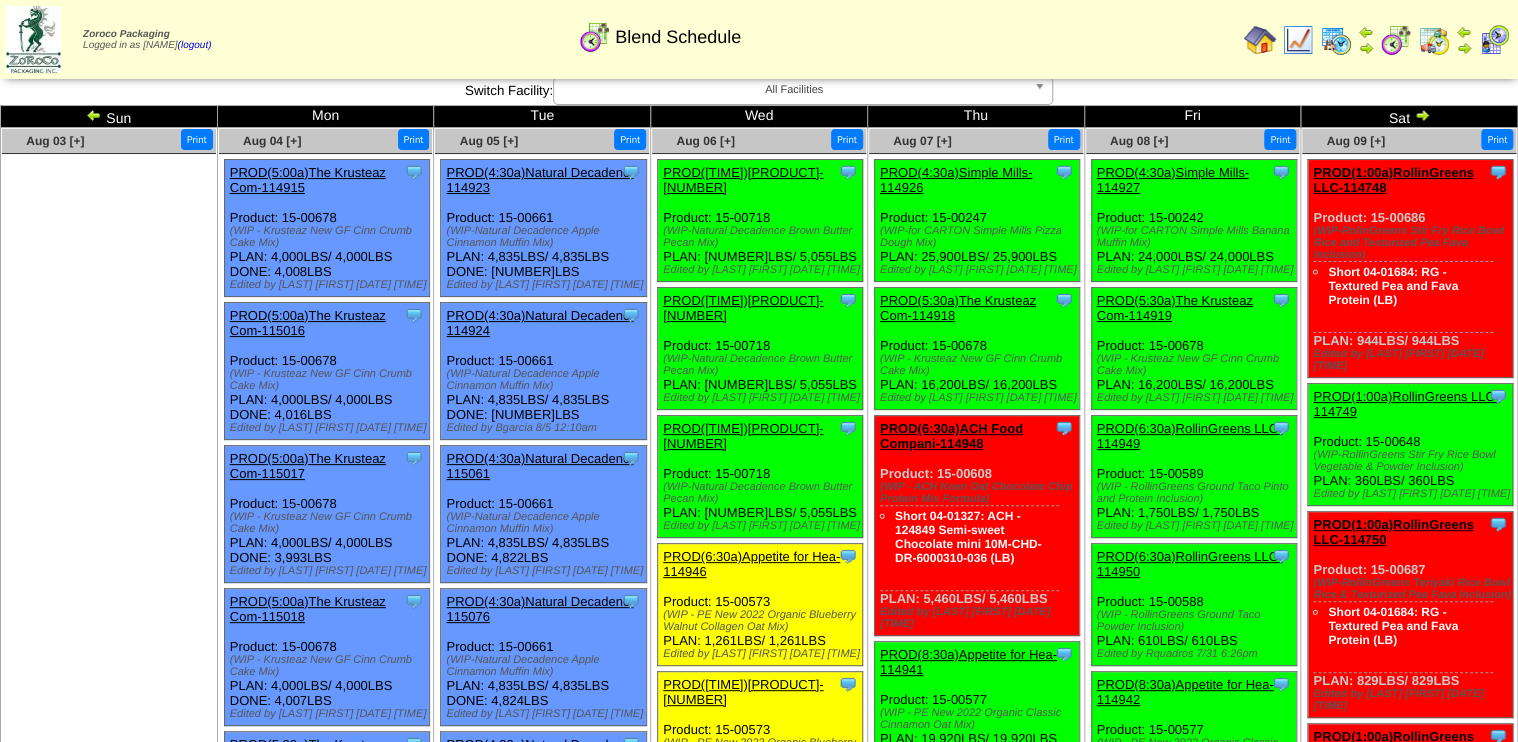 scroll, scrollTop: 0, scrollLeft: 0, axis: both 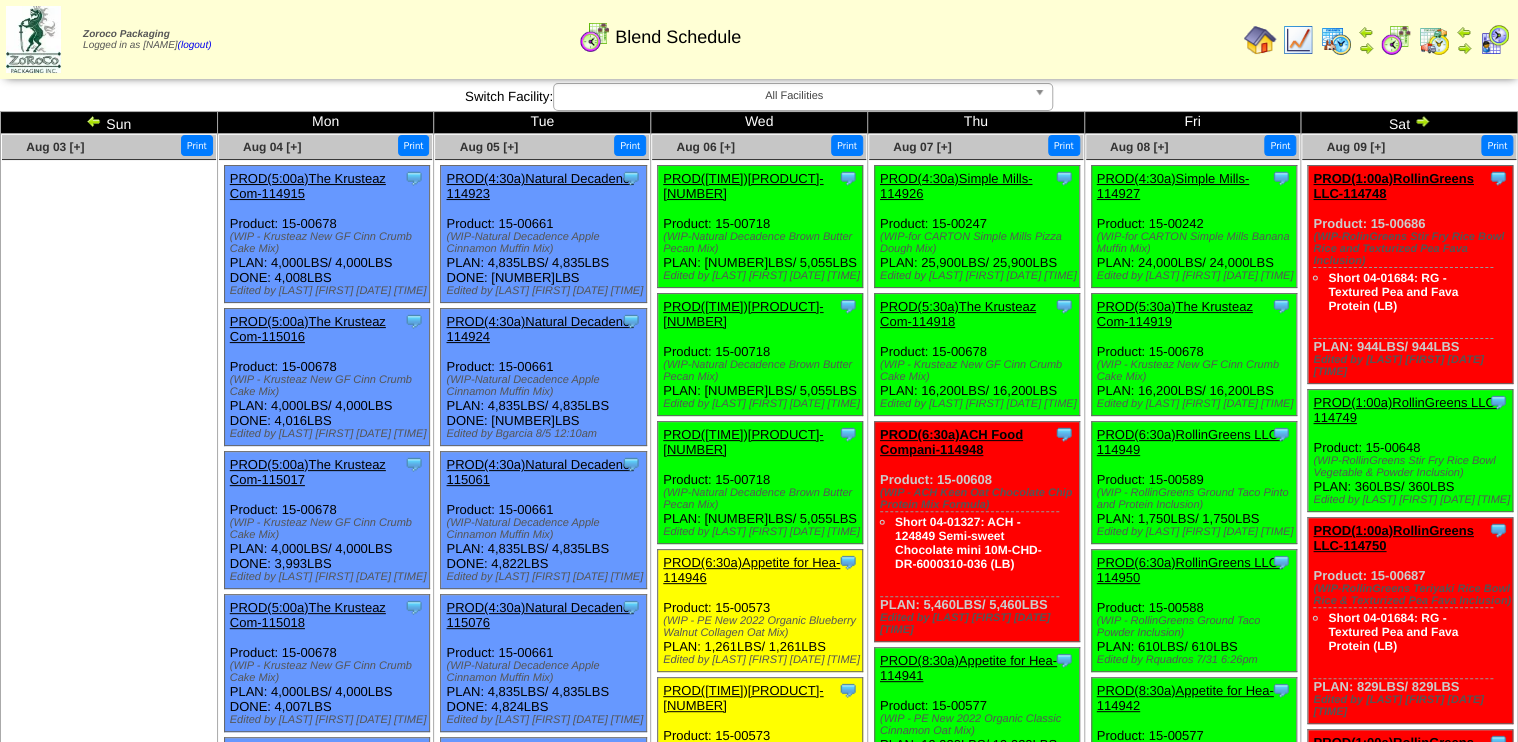 click at bounding box center [1260, 40] 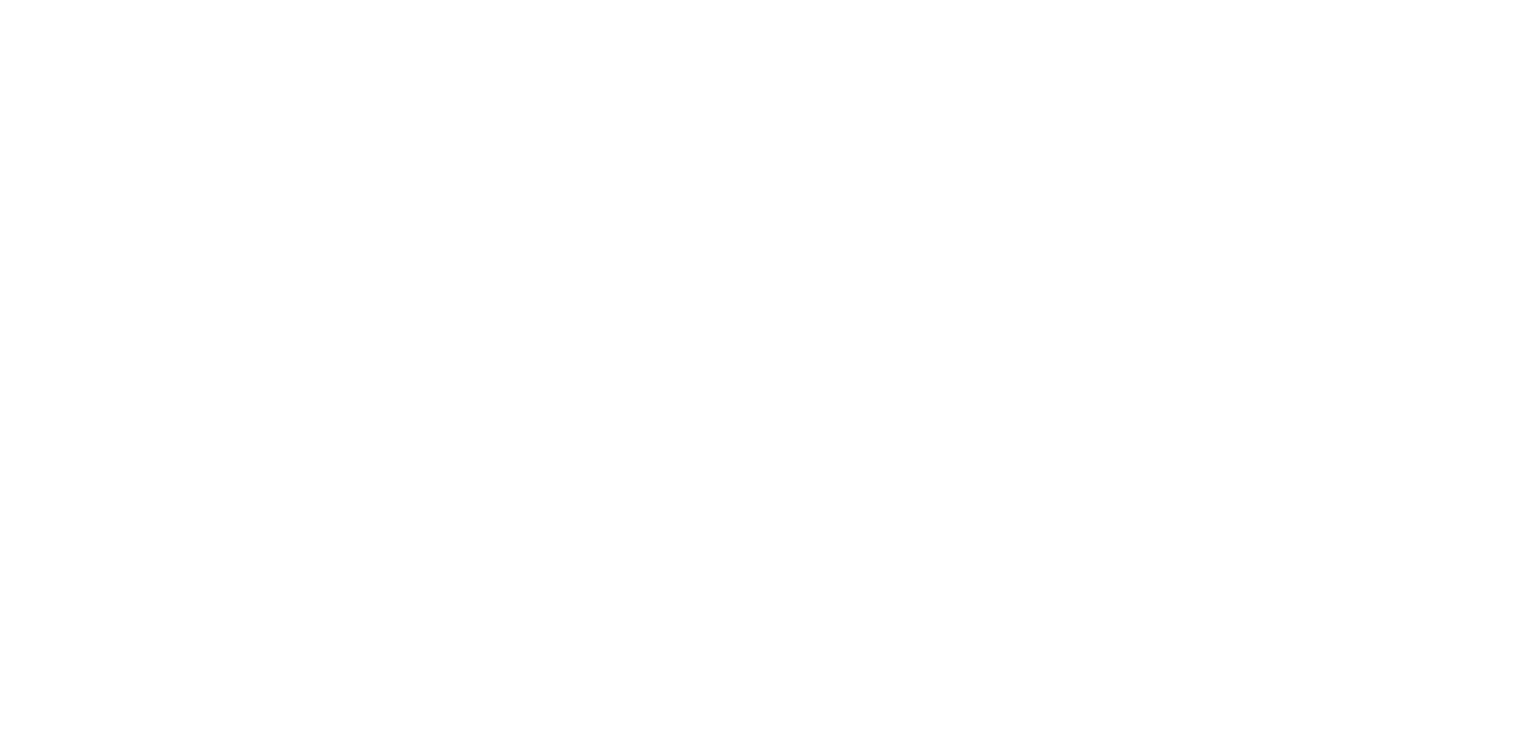 scroll, scrollTop: 0, scrollLeft: 0, axis: both 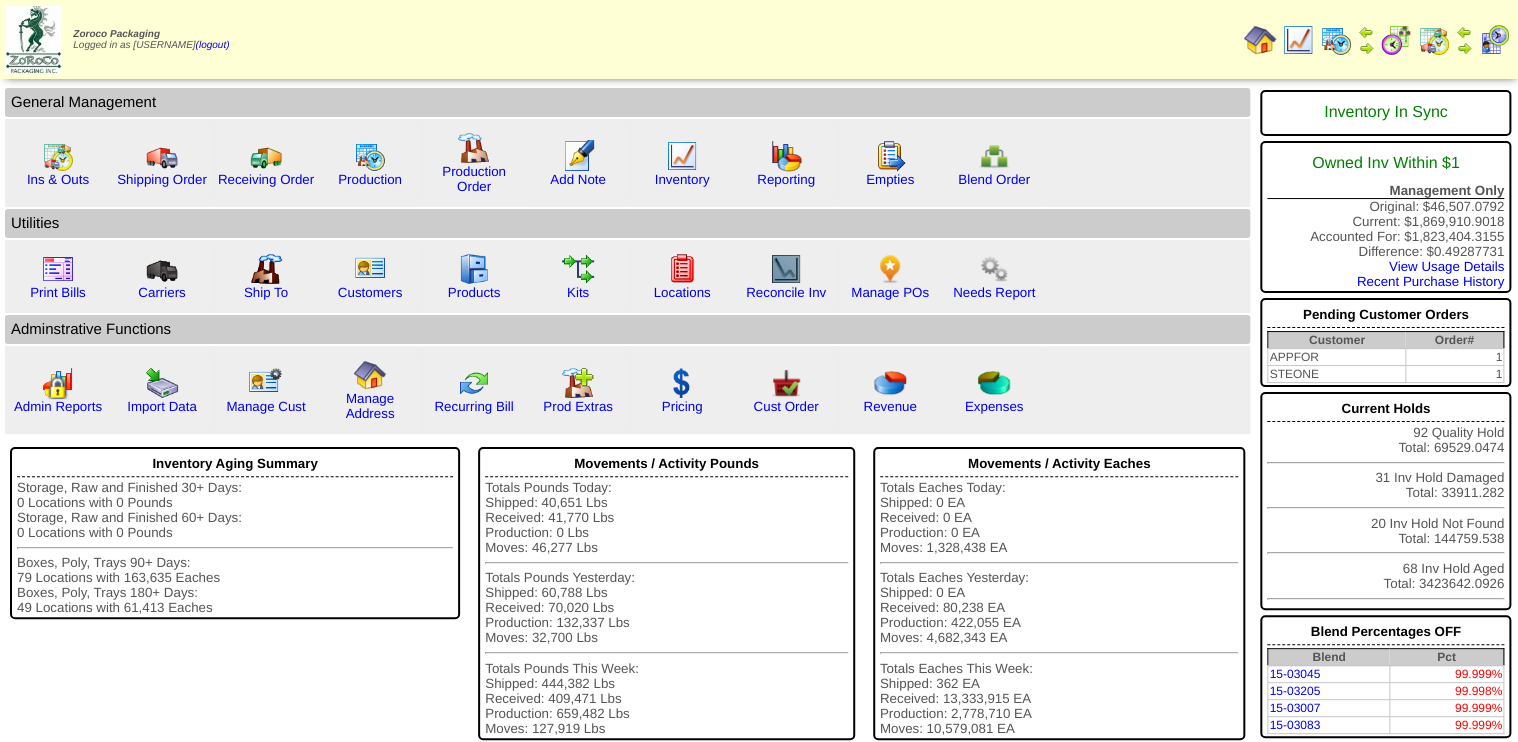 click at bounding box center (1434, 40) 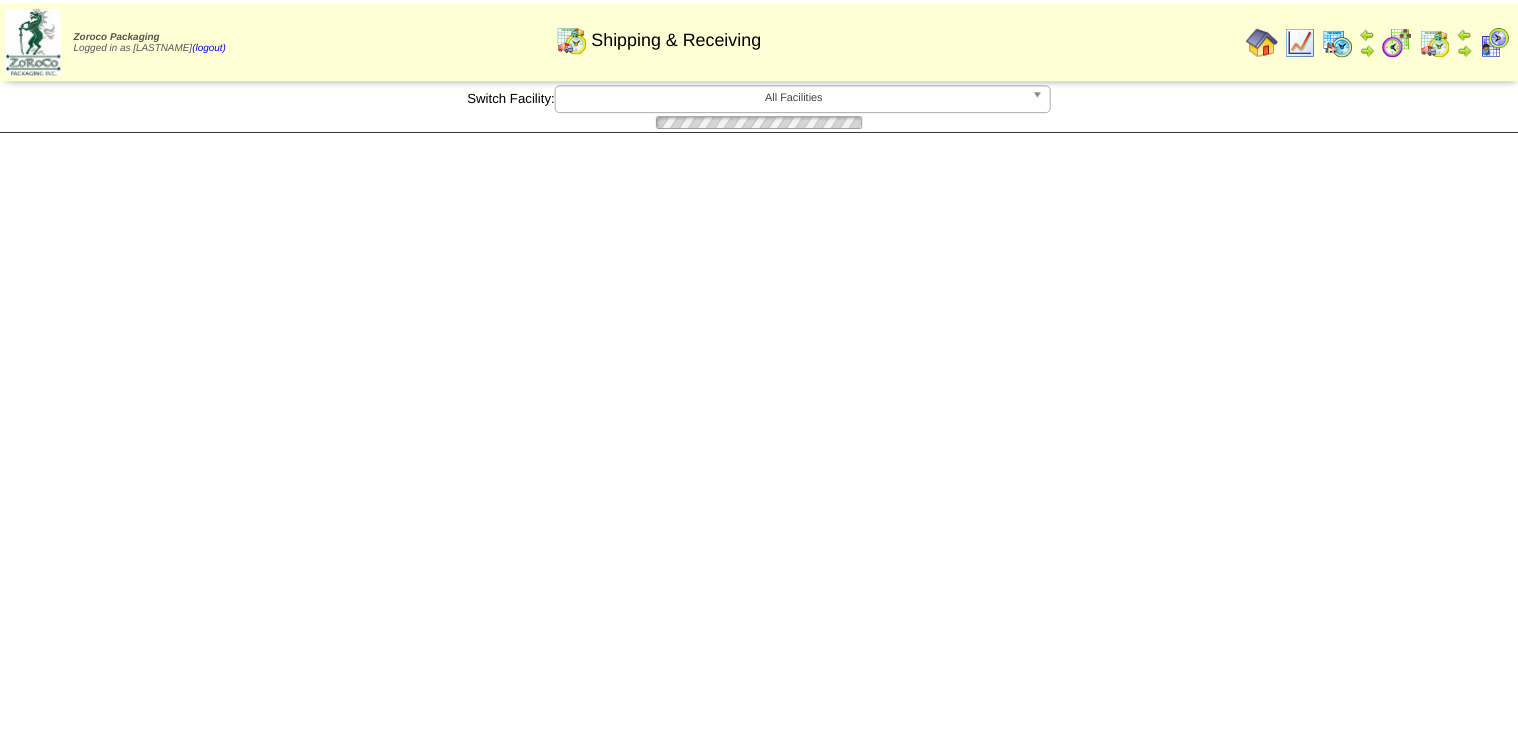 scroll, scrollTop: 0, scrollLeft: 0, axis: both 